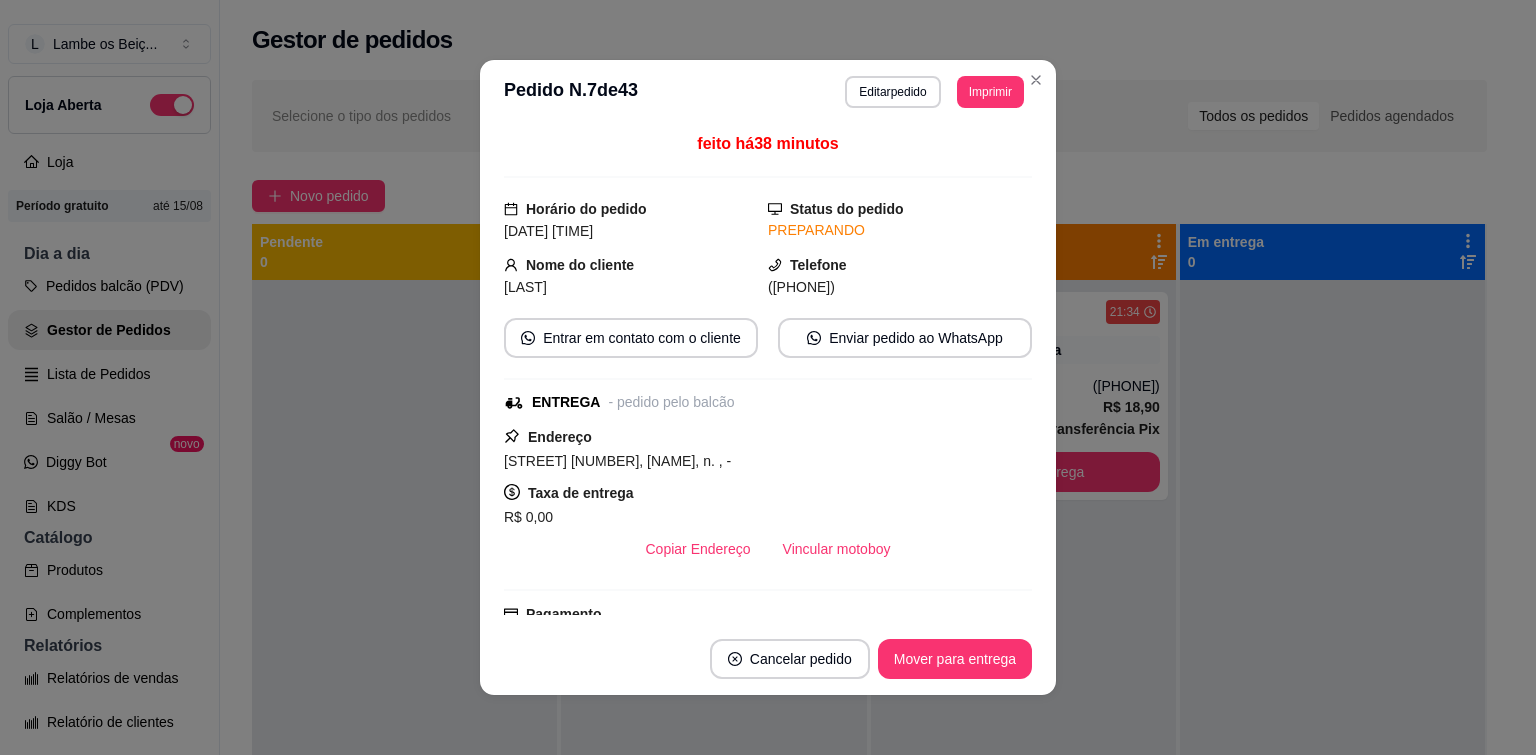 scroll, scrollTop: 0, scrollLeft: 0, axis: both 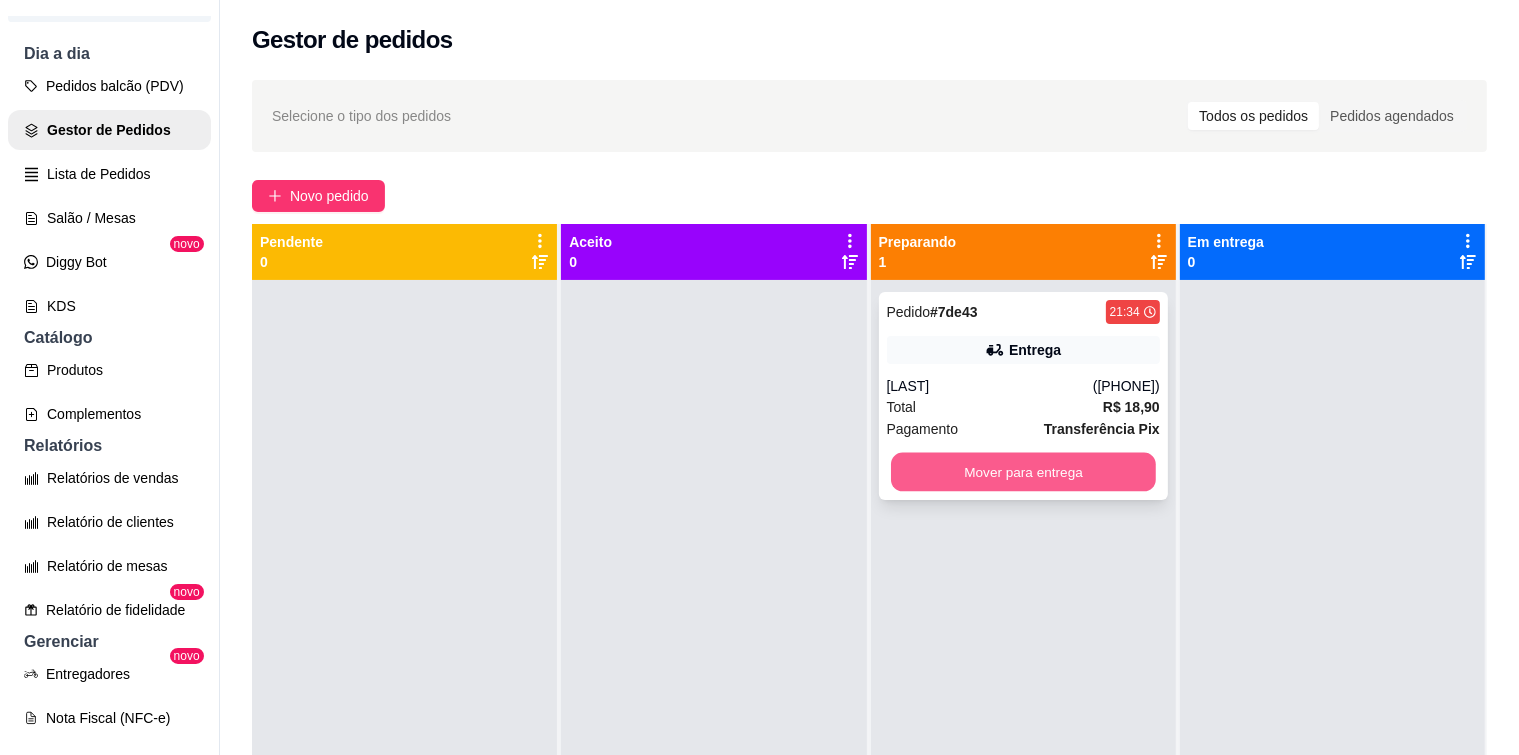 click on "Mover para entrega" at bounding box center [1023, 472] 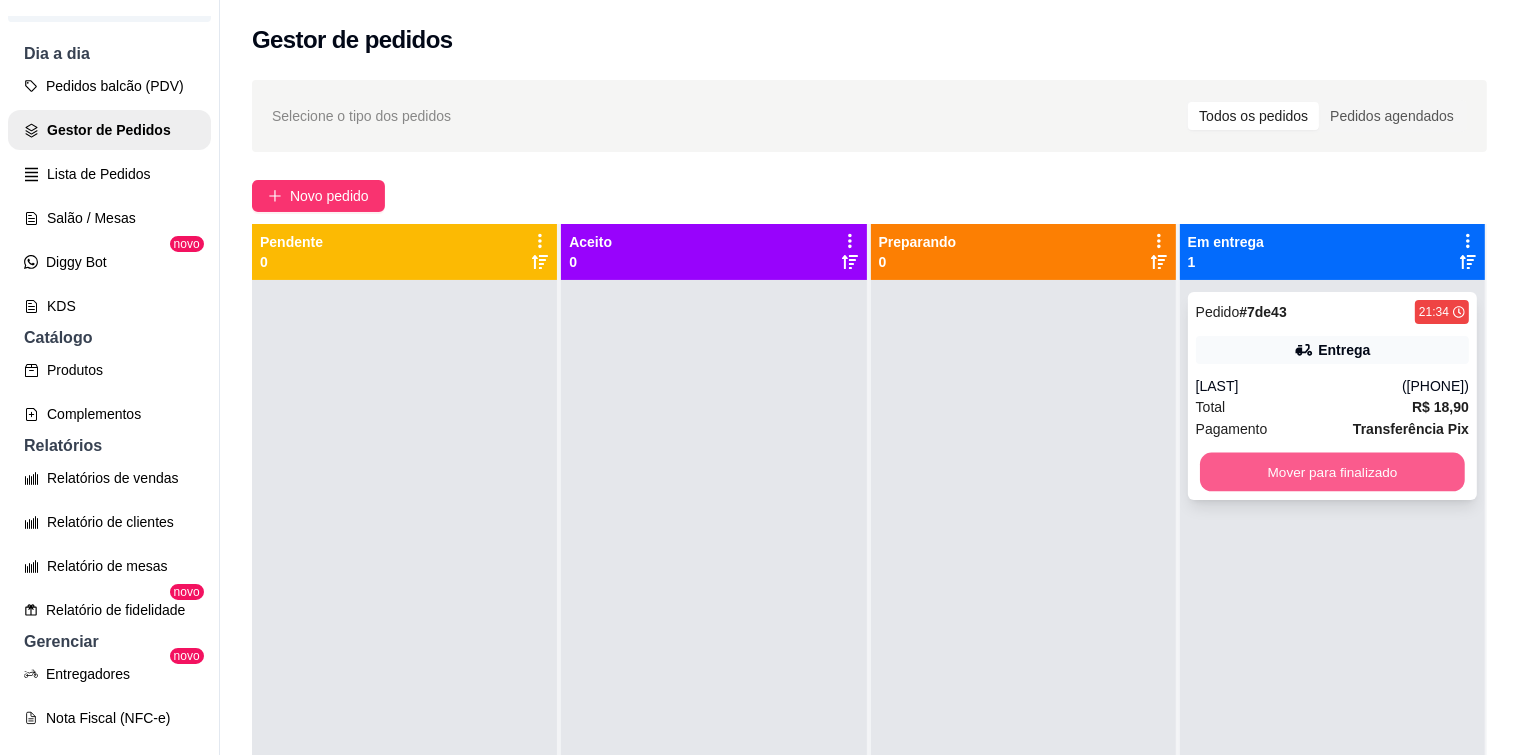 click on "Mover para finalizado" at bounding box center (1332, 472) 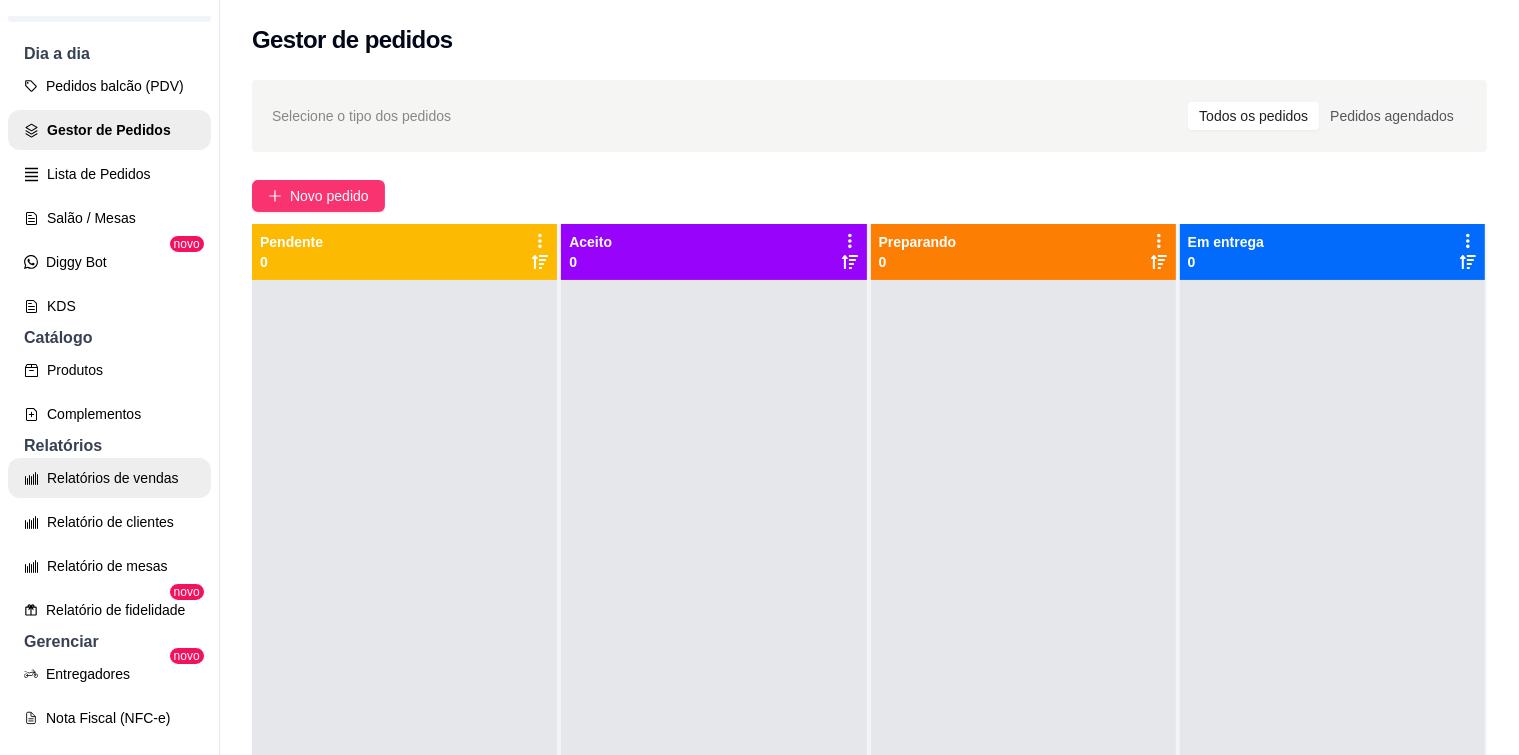 click on "Relatórios de vendas" at bounding box center [109, 478] 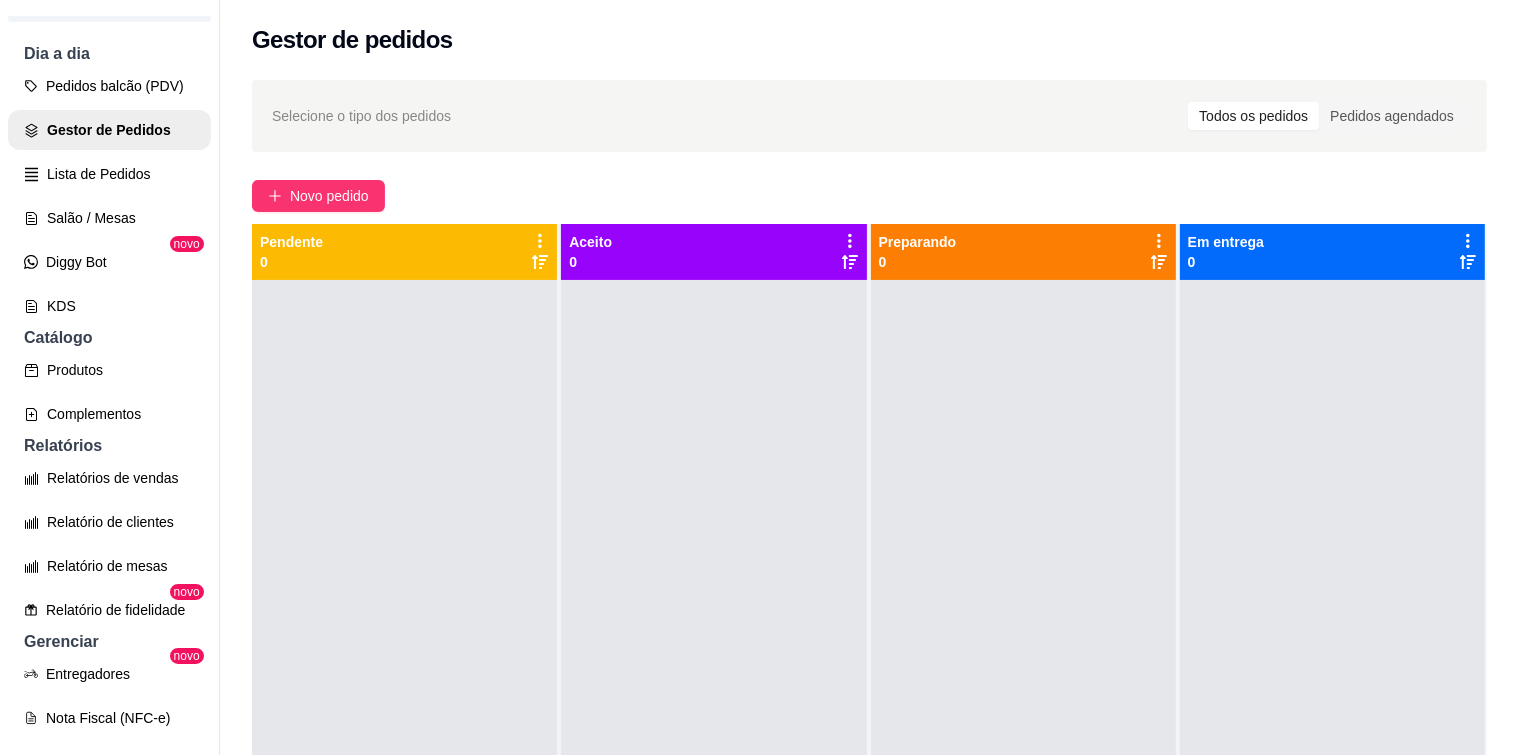select on "ALL" 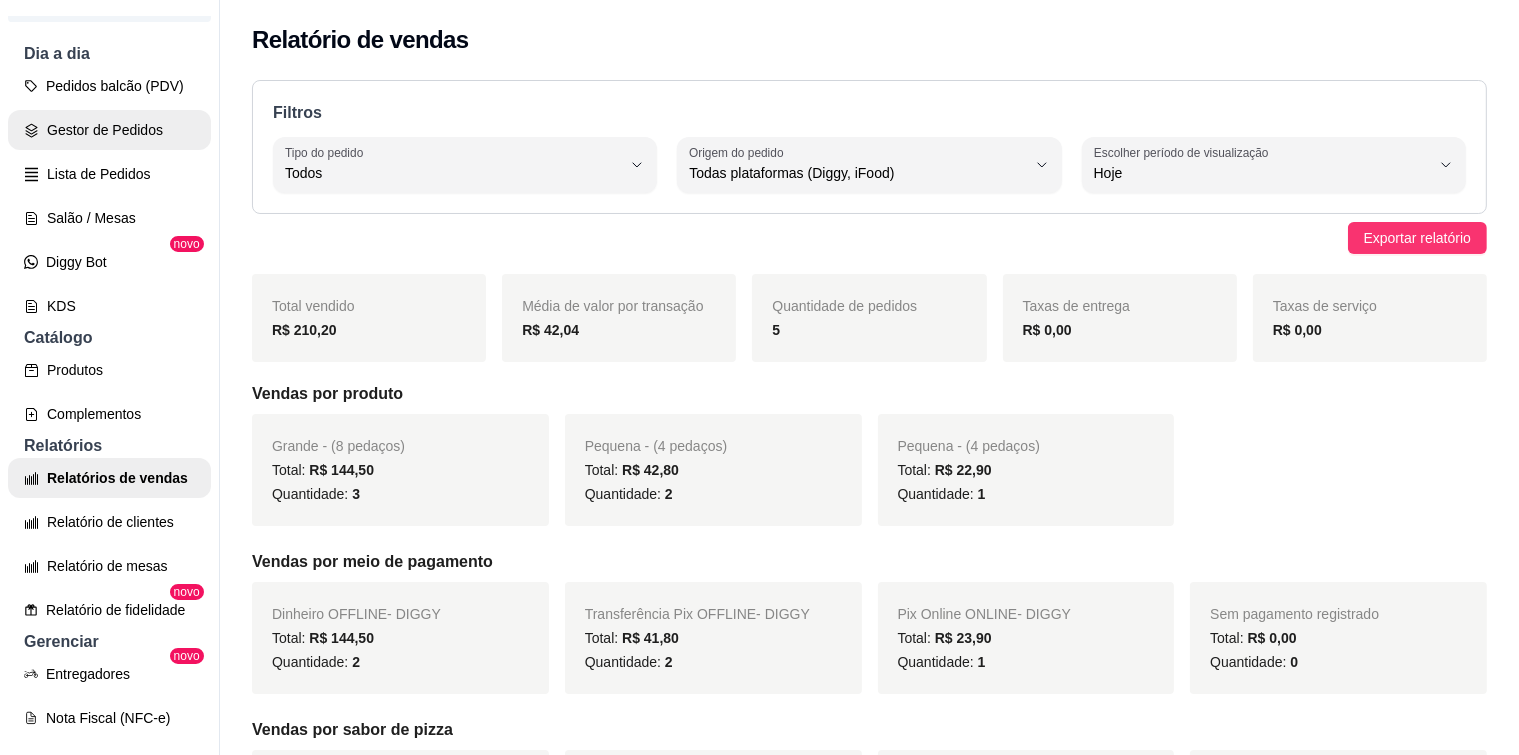 click on "Gestor de Pedidos" at bounding box center [109, 130] 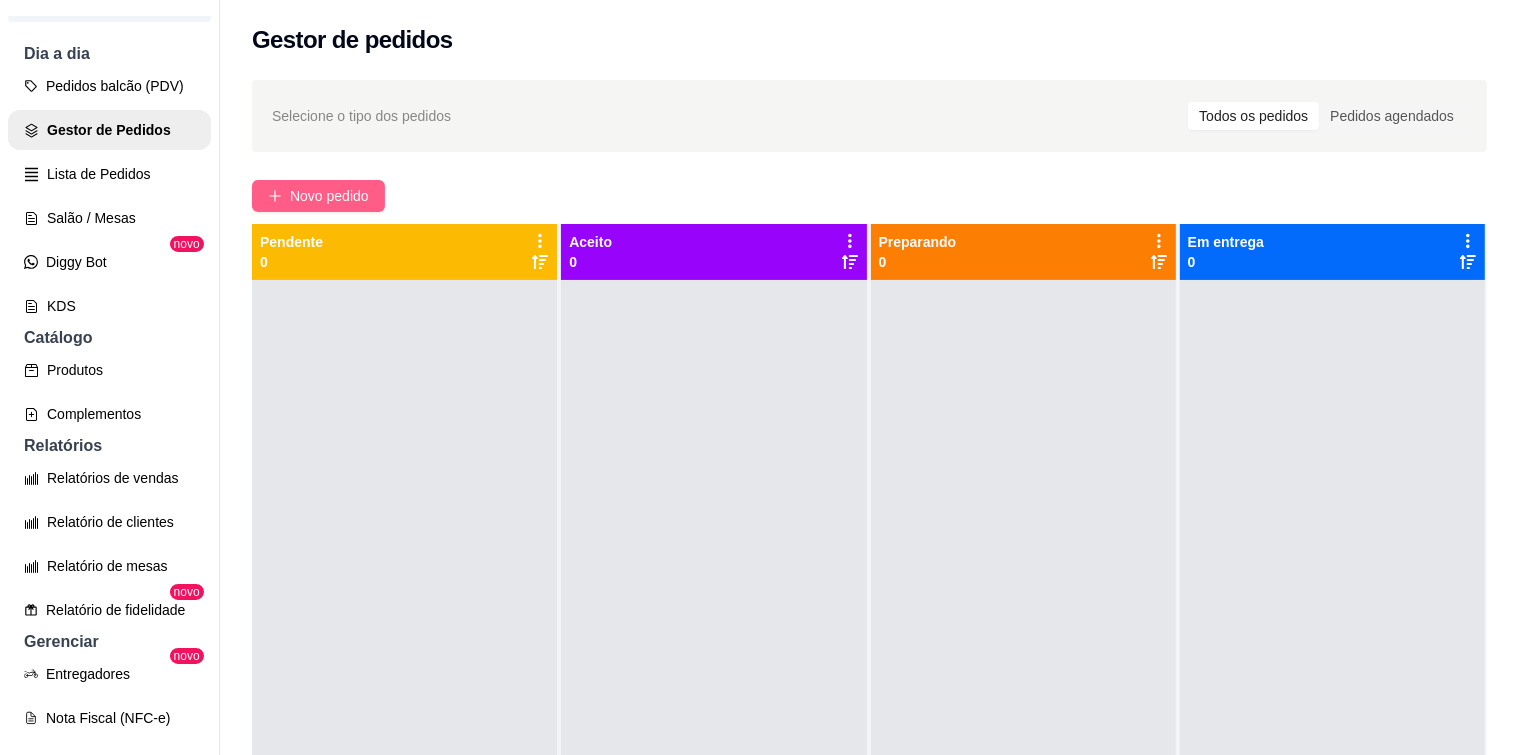 click on "Novo pedido" at bounding box center [329, 196] 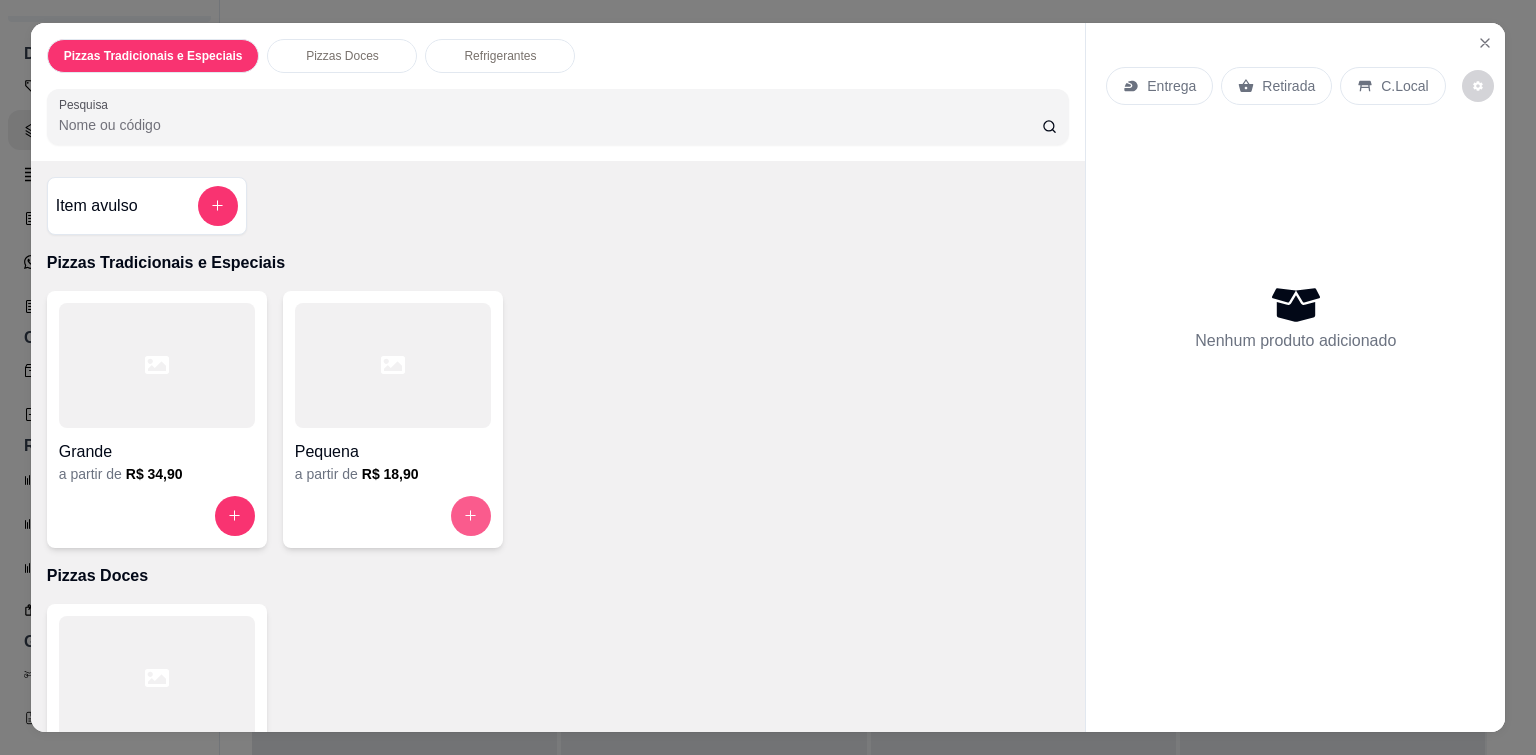 click at bounding box center [471, 516] 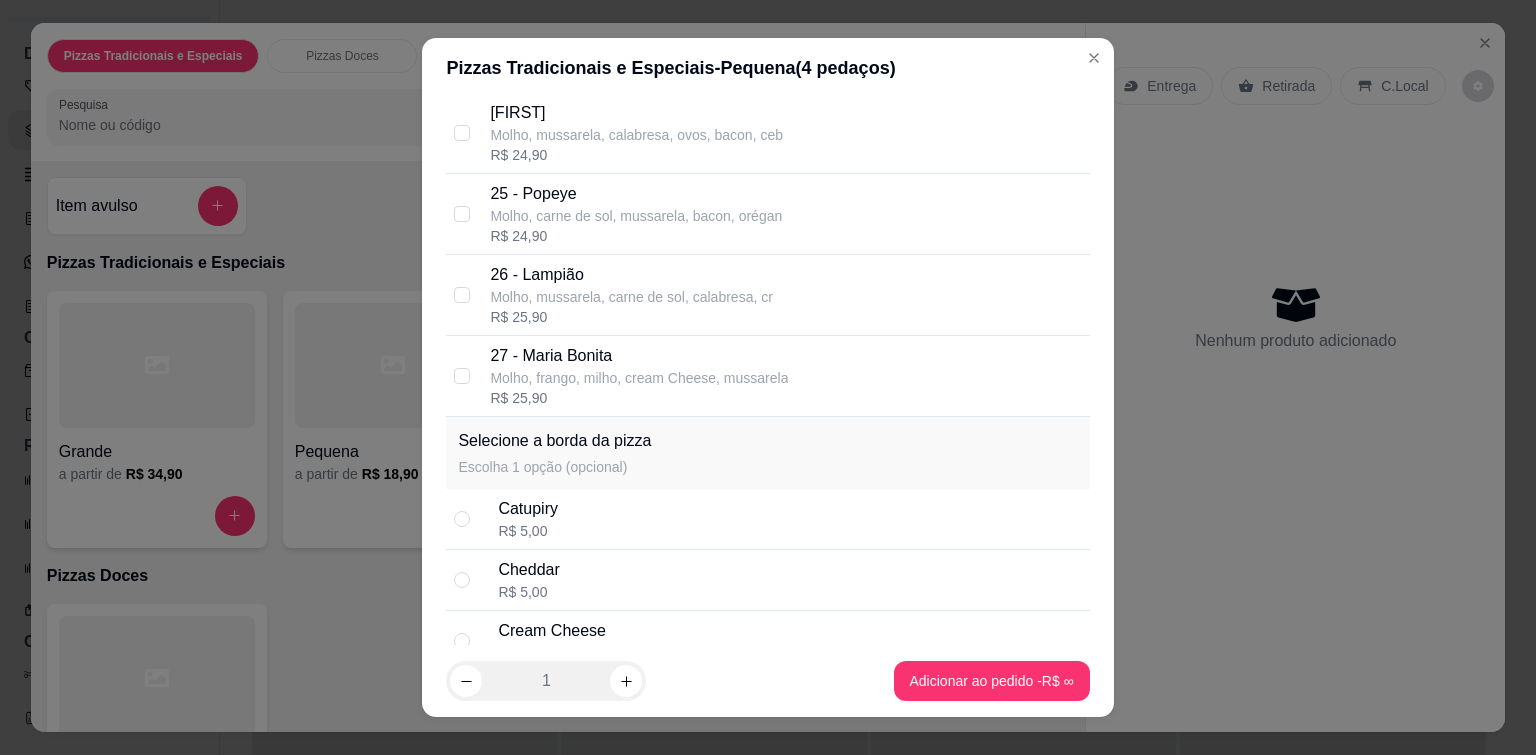scroll, scrollTop: 1900, scrollLeft: 0, axis: vertical 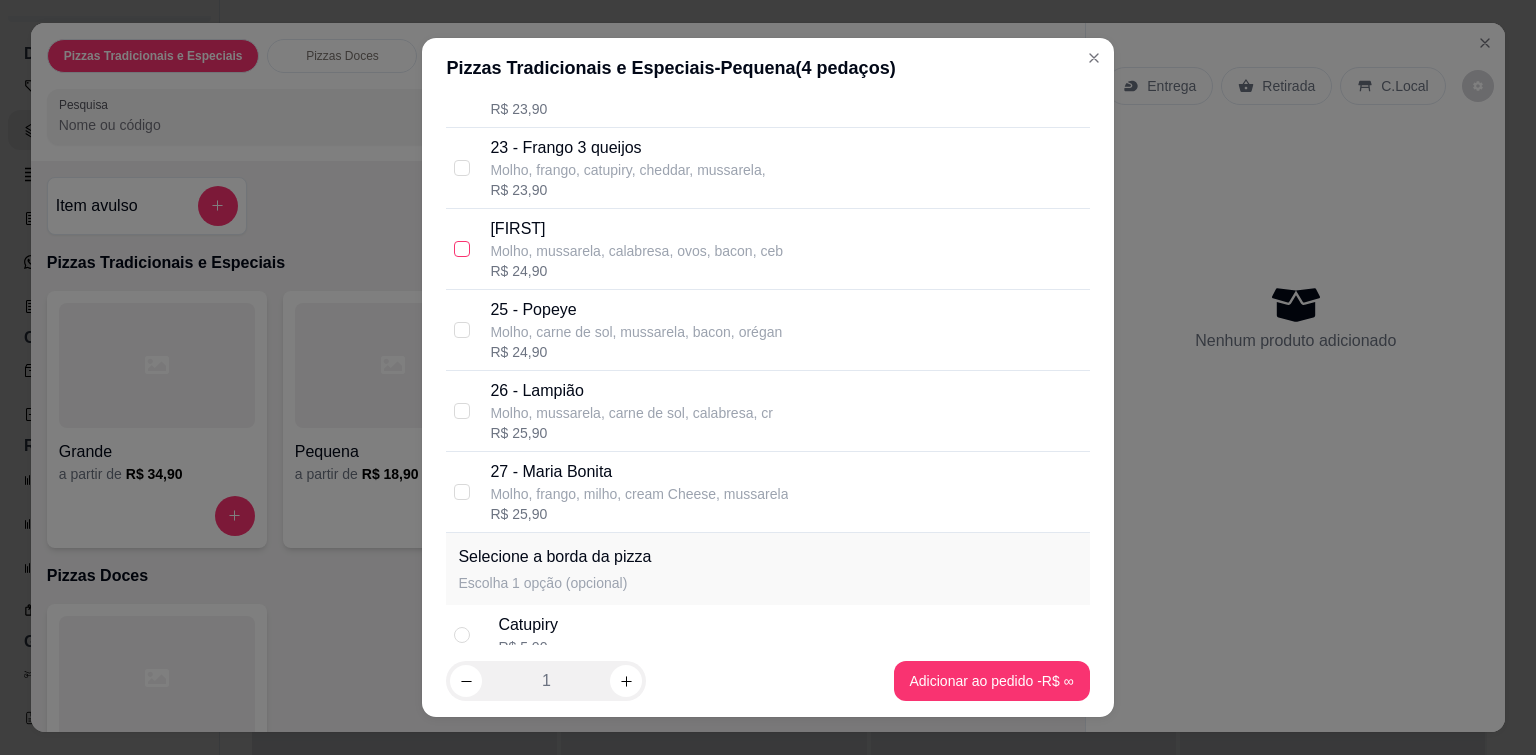 click at bounding box center (462, 249) 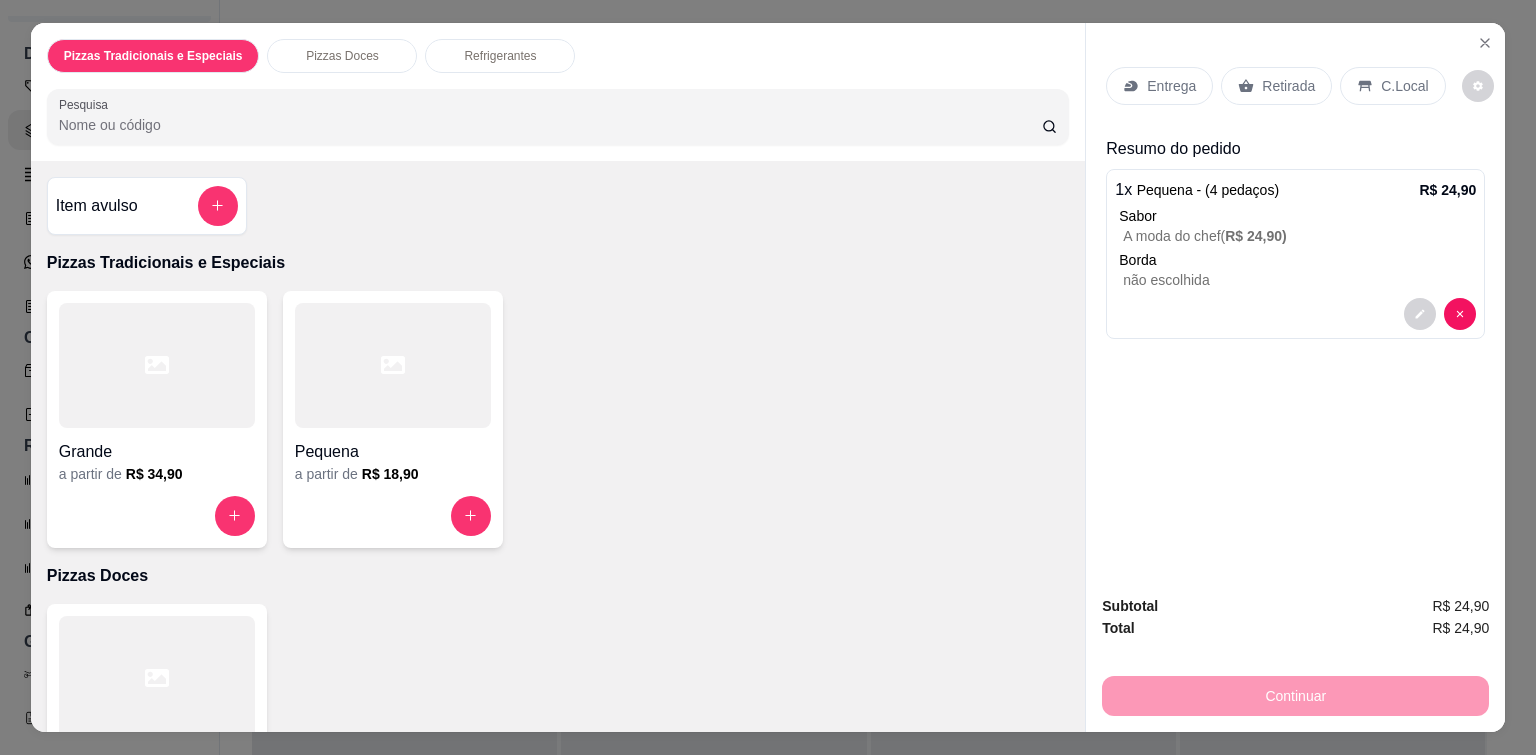 scroll, scrollTop: 300, scrollLeft: 0, axis: vertical 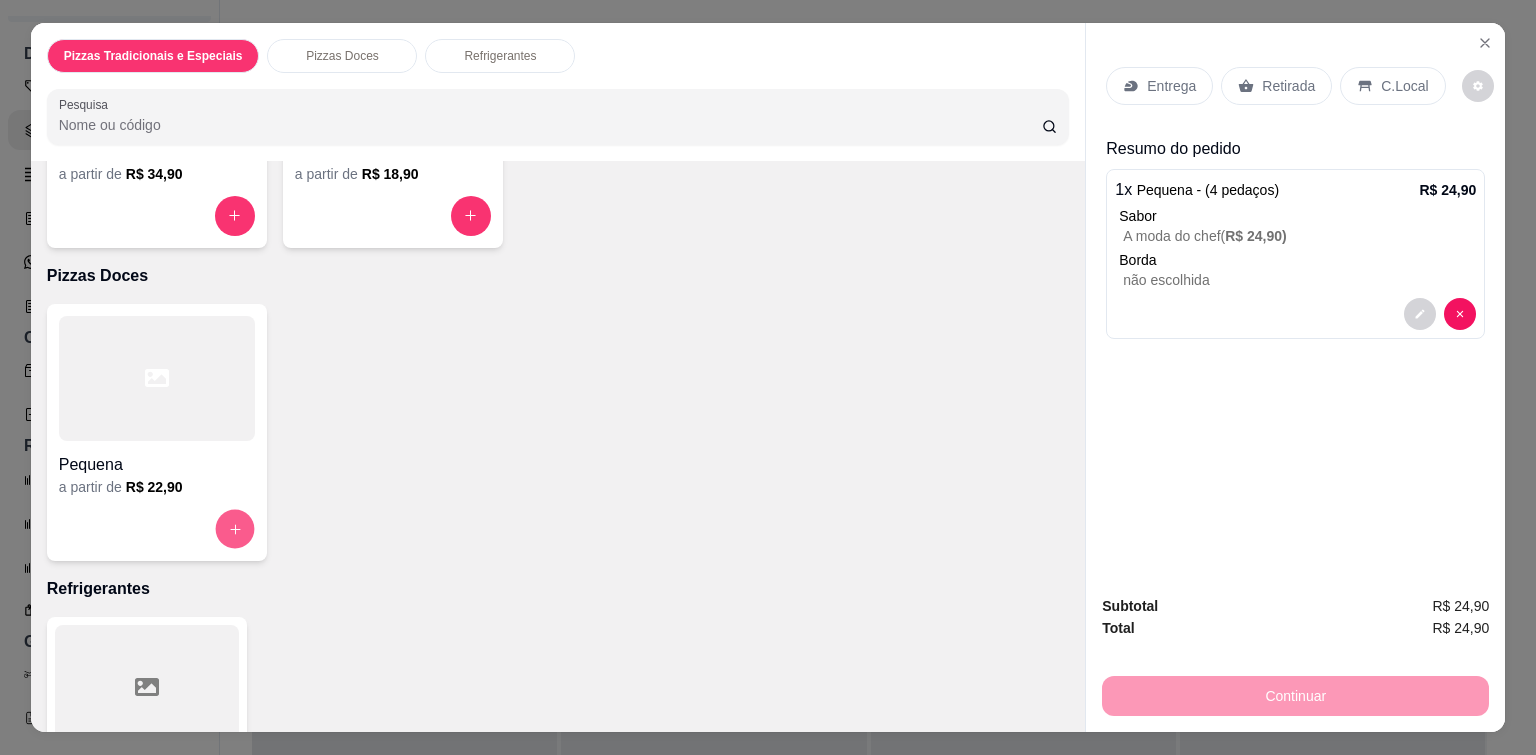 click at bounding box center [234, 528] 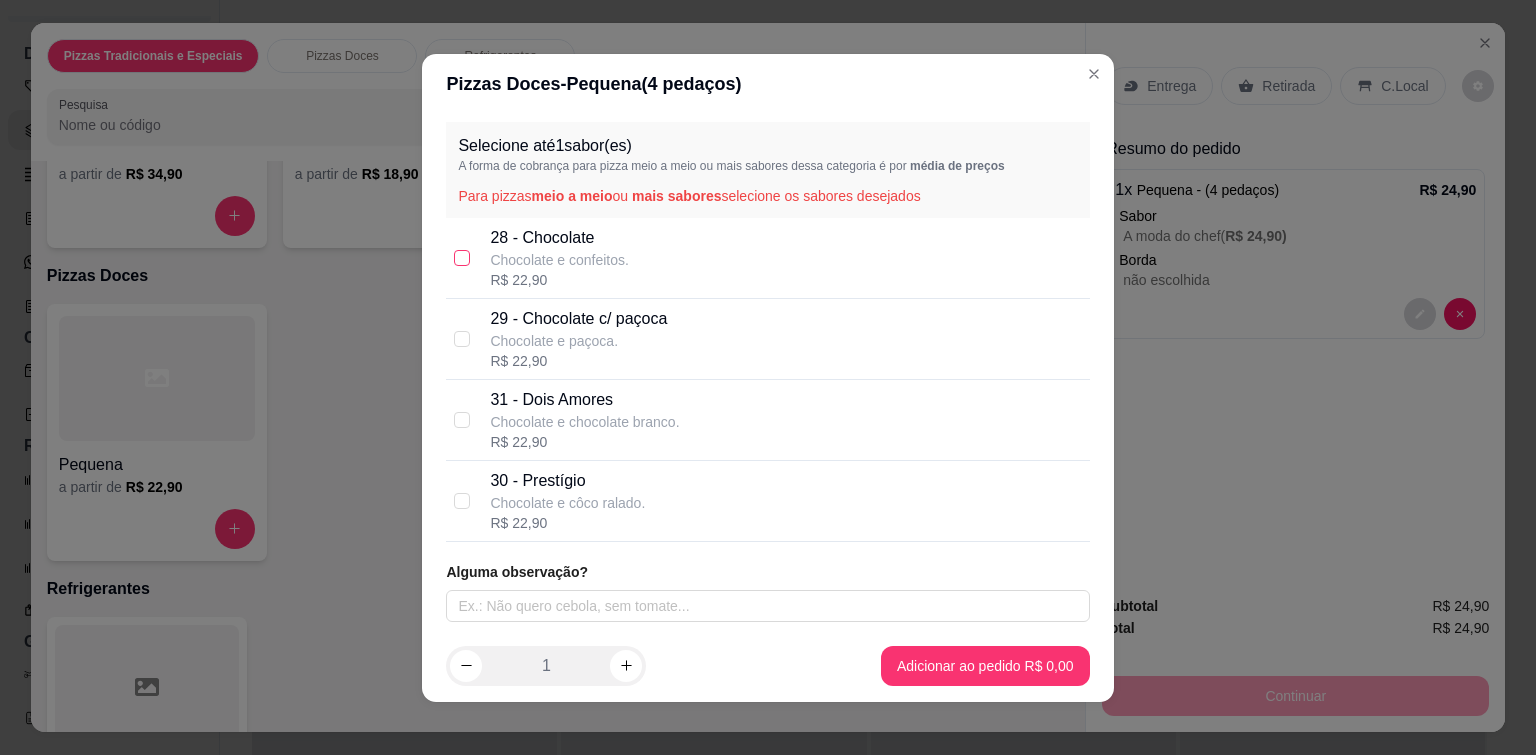 click at bounding box center [462, 258] 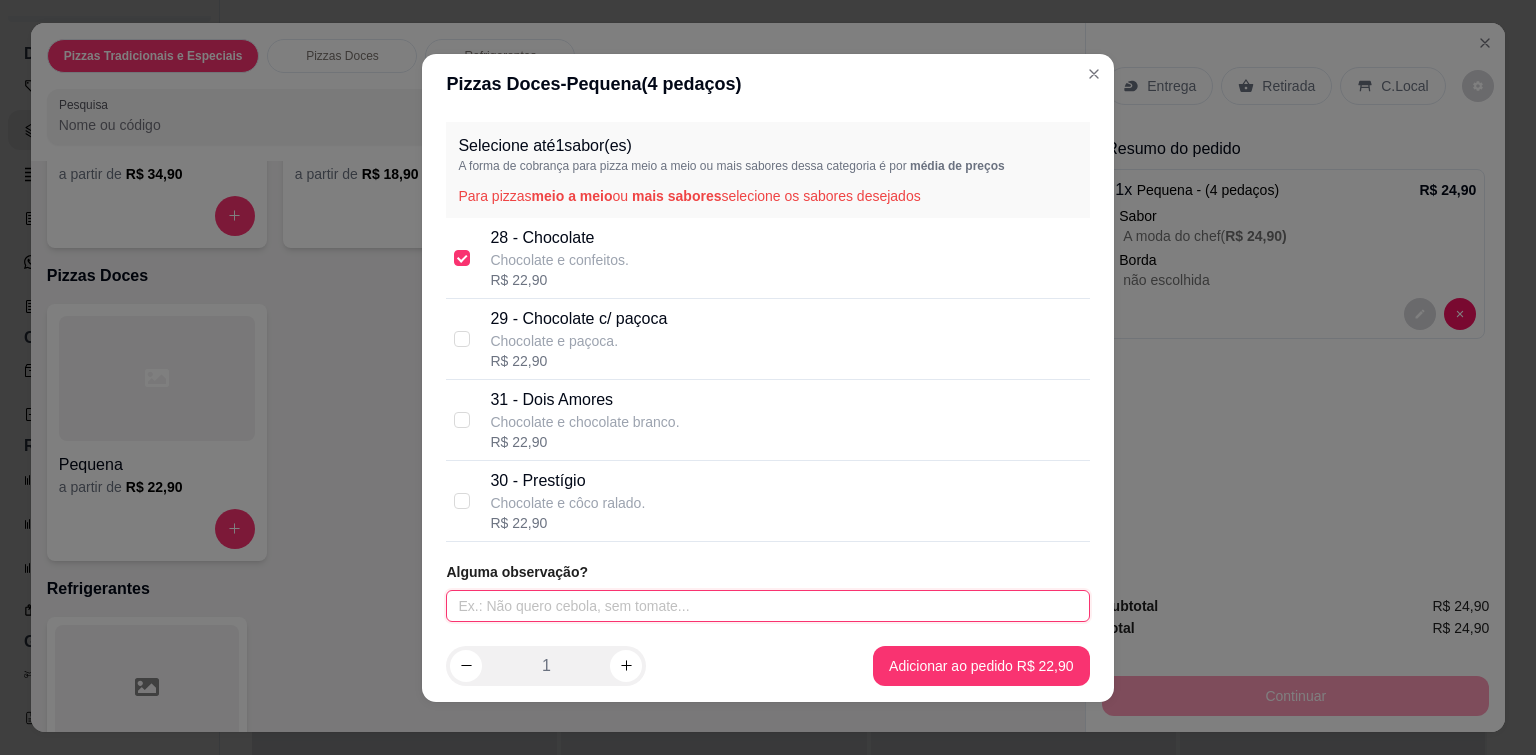 click at bounding box center [767, 606] 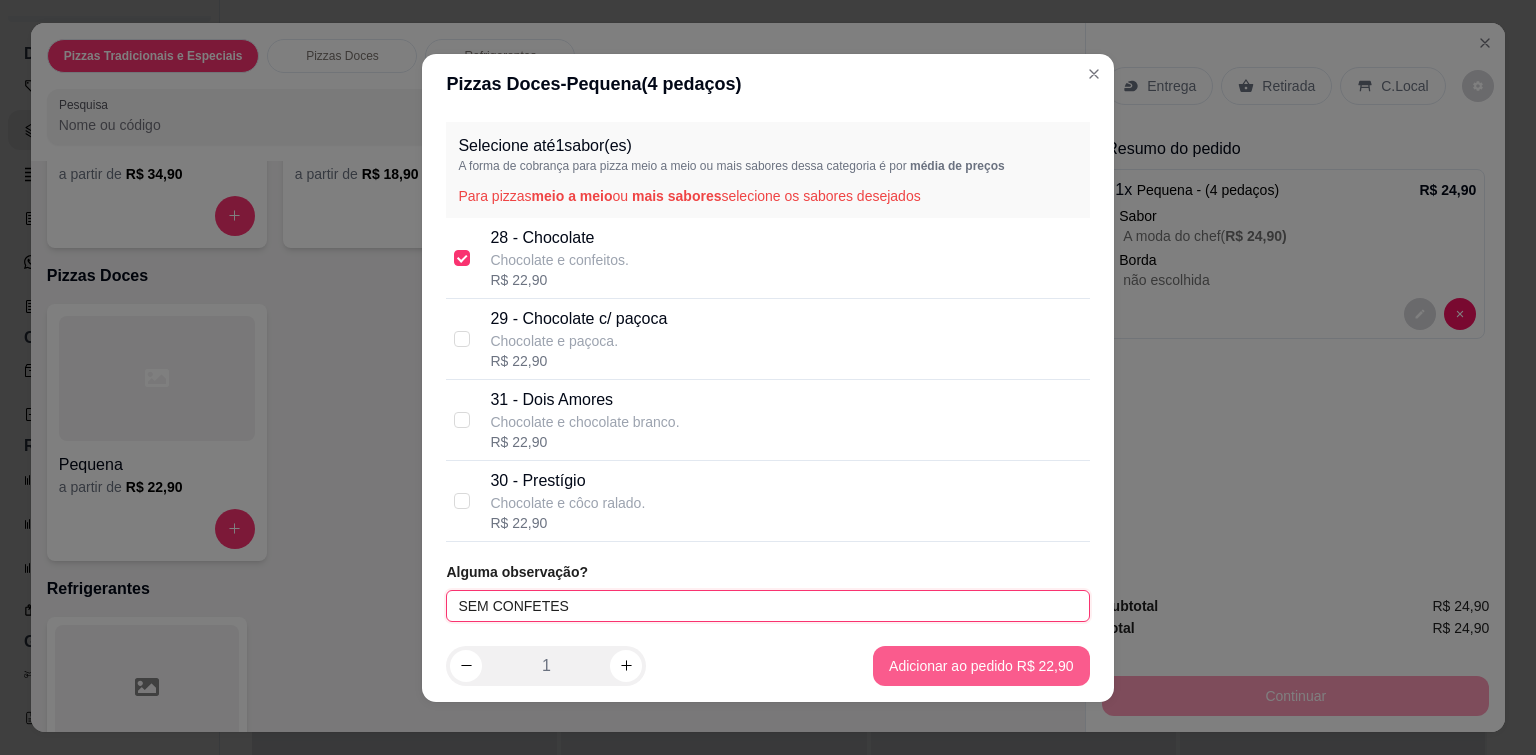 type on "SEM CONFETES" 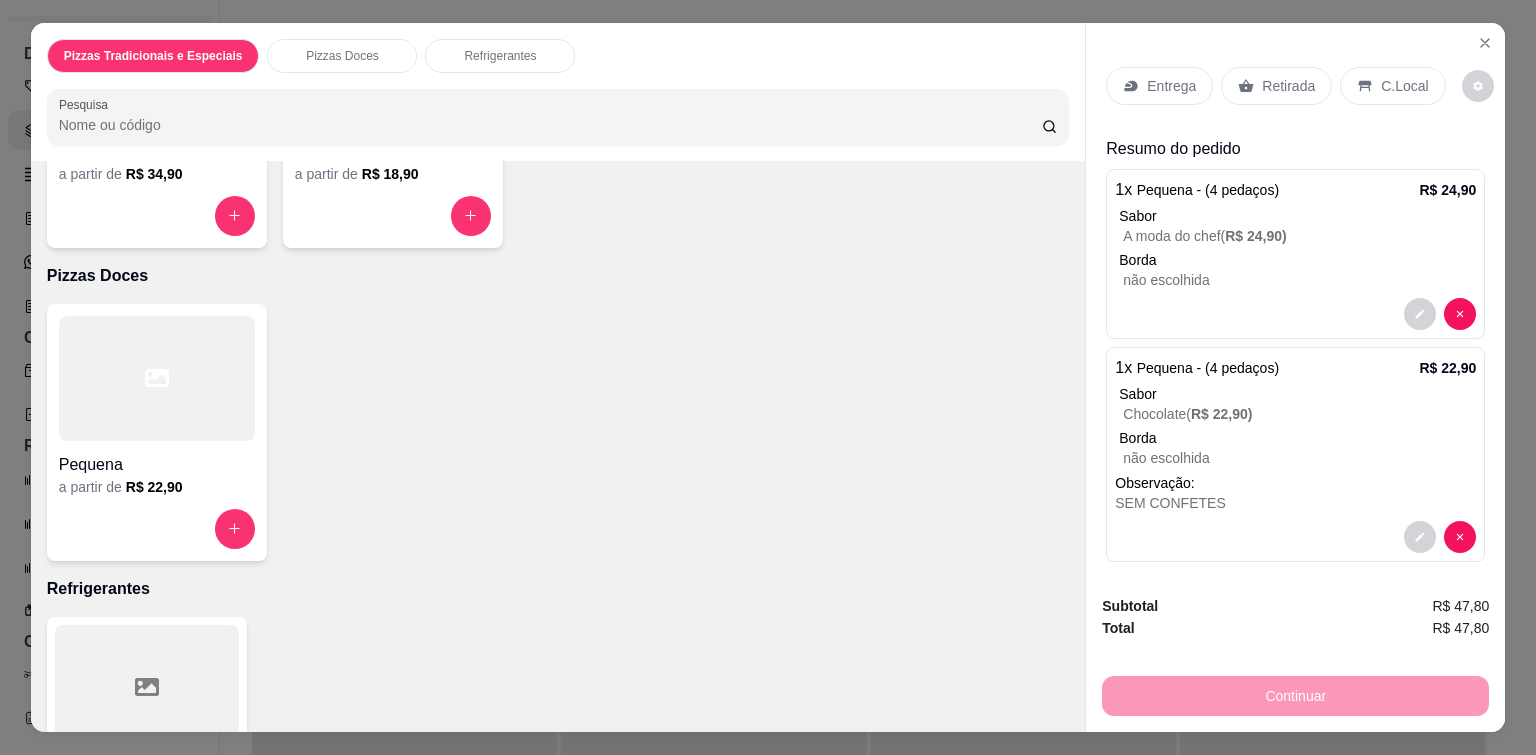 click 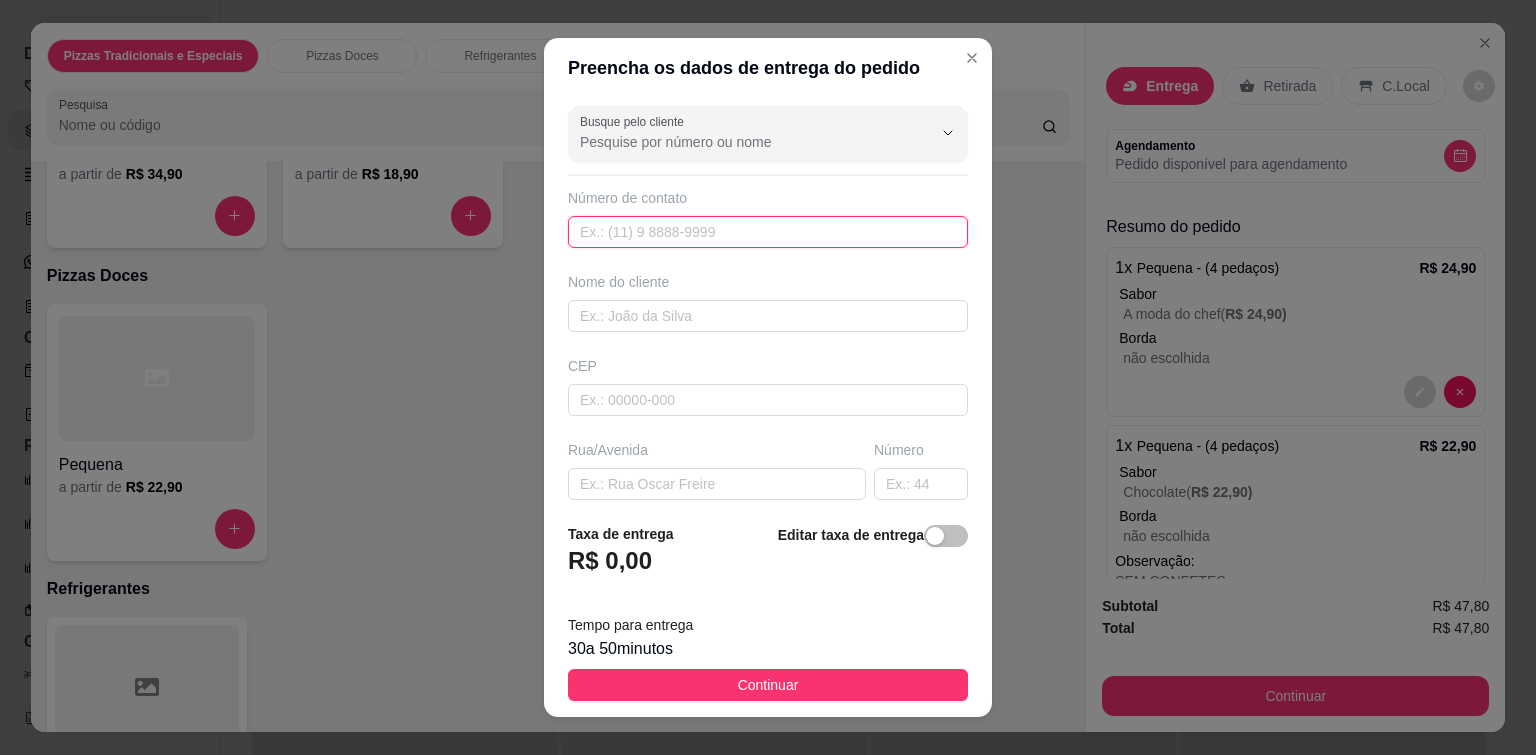 click at bounding box center (768, 232) 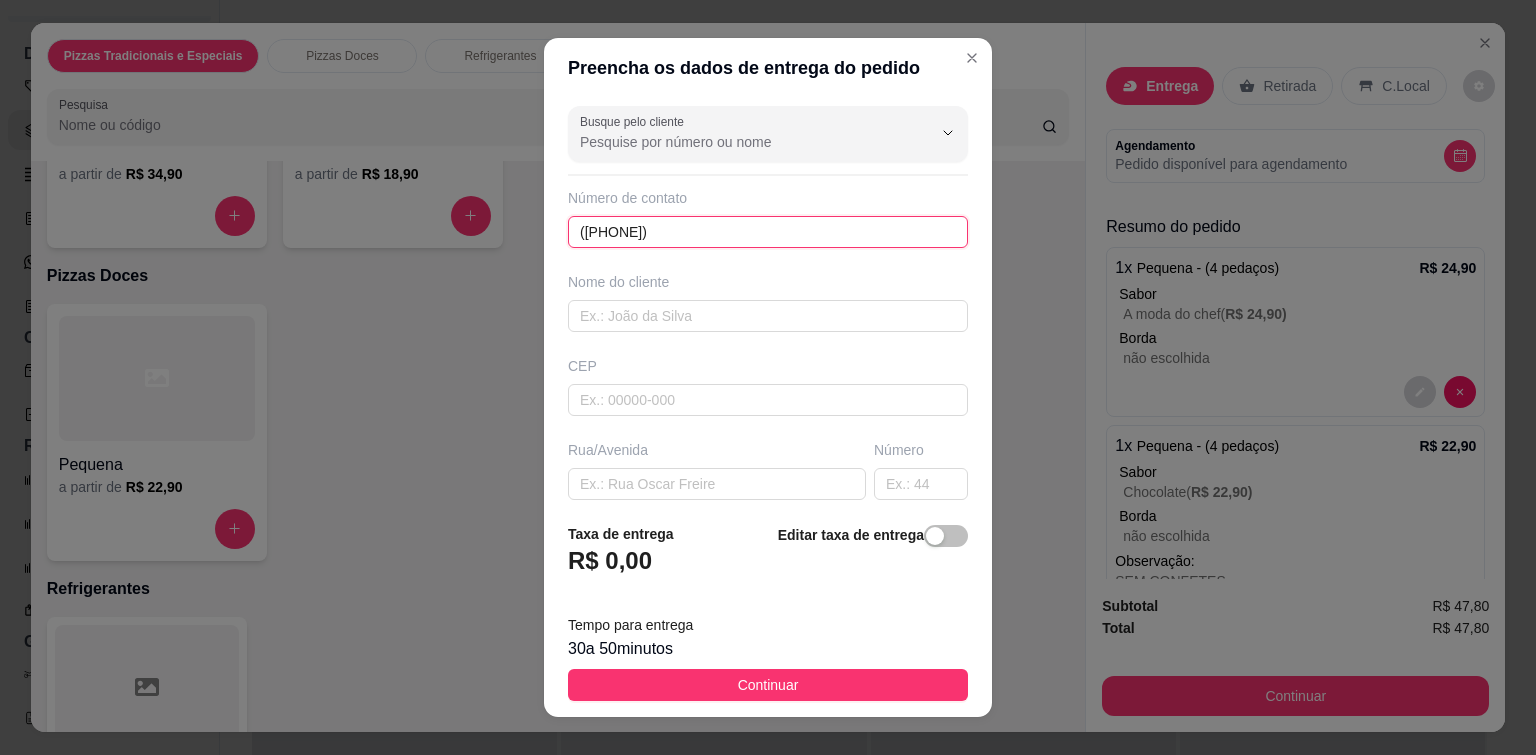 type on "([PHONE])" 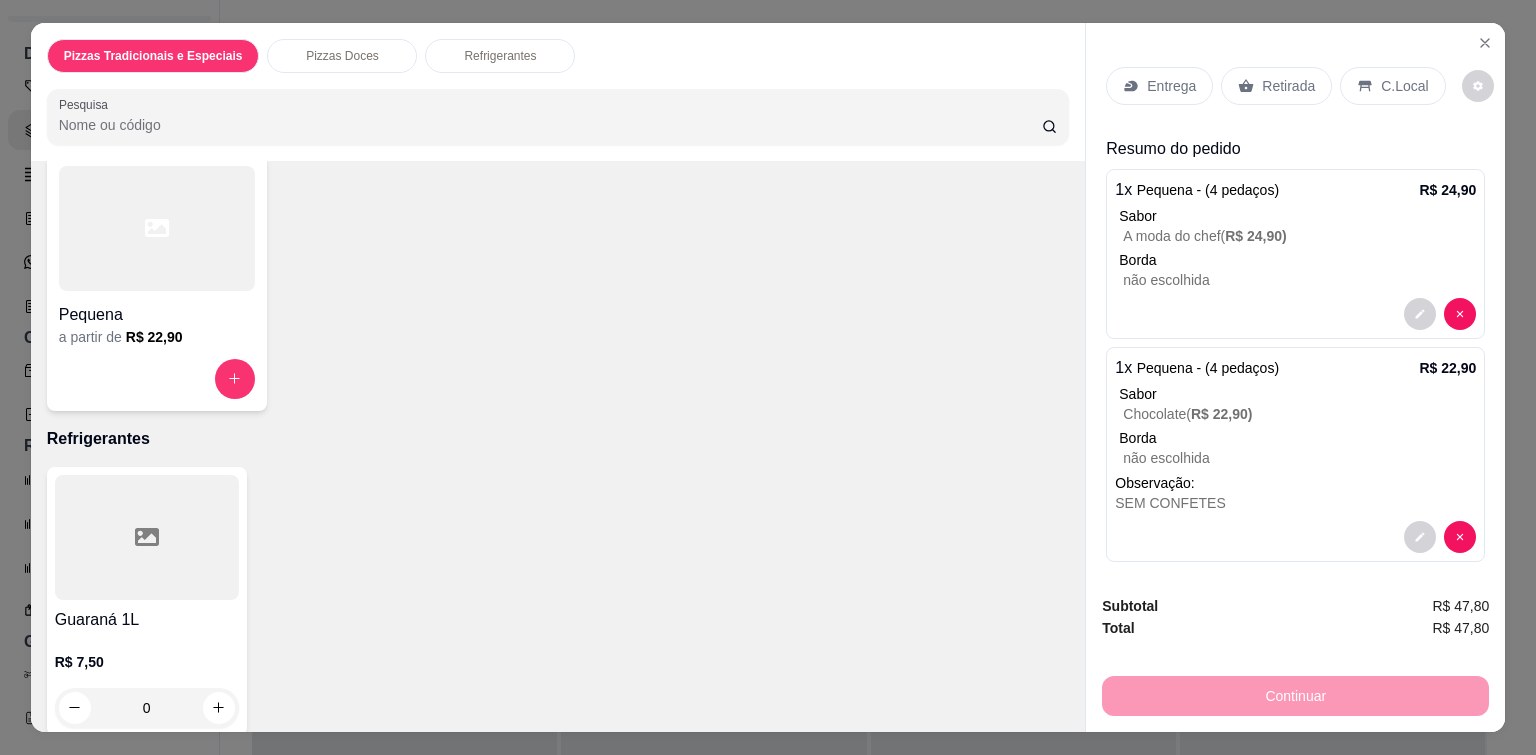 scroll, scrollTop: 468, scrollLeft: 0, axis: vertical 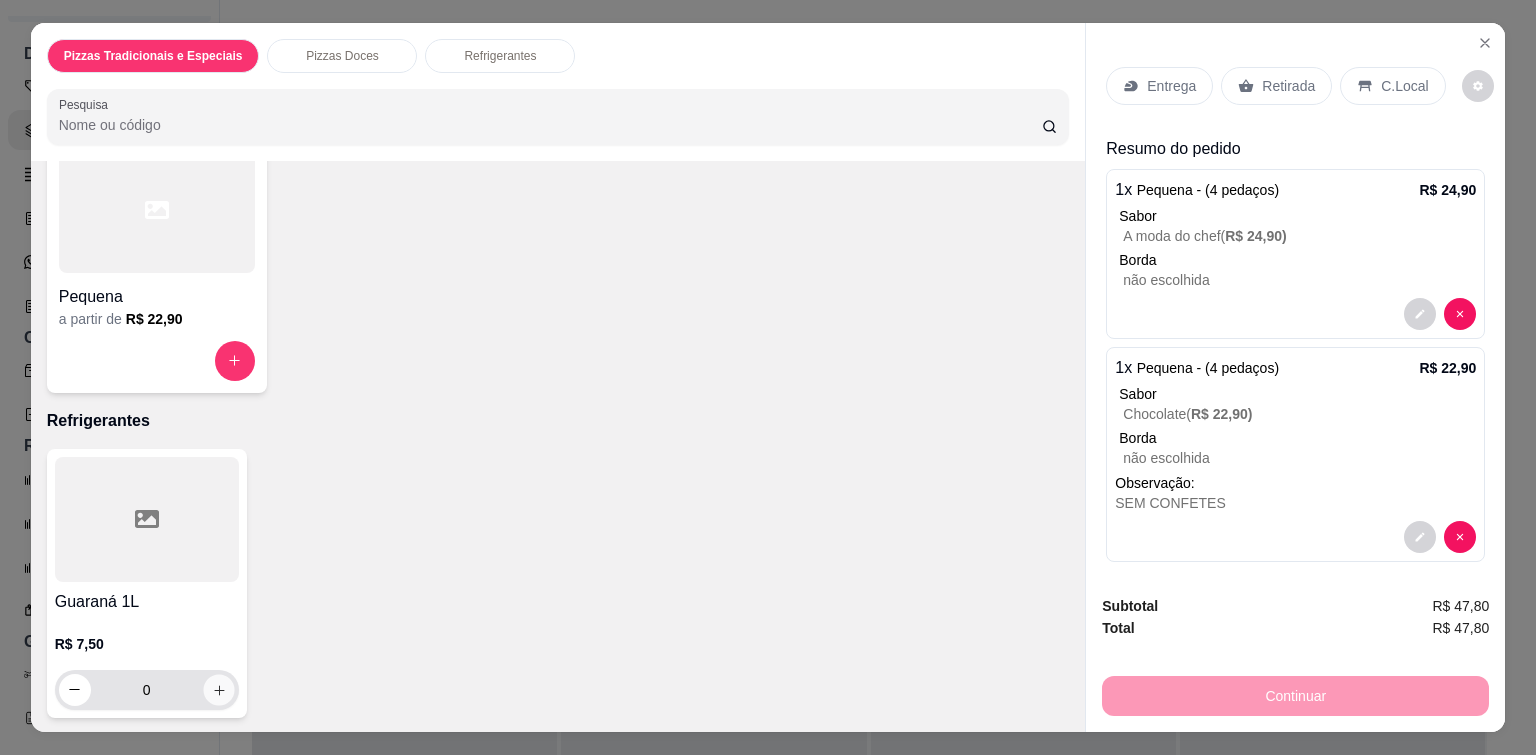 click at bounding box center (218, 689) 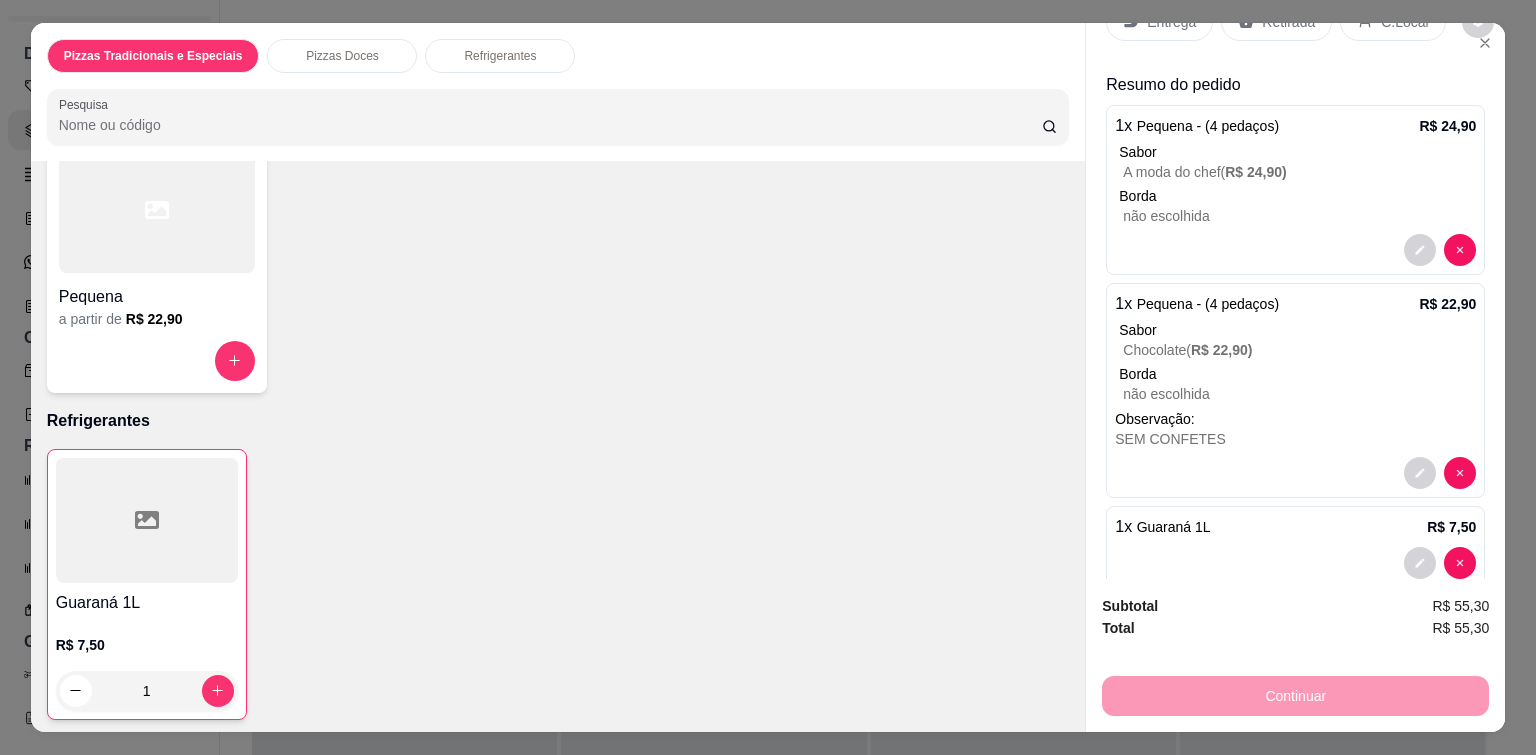 scroll, scrollTop: 98, scrollLeft: 0, axis: vertical 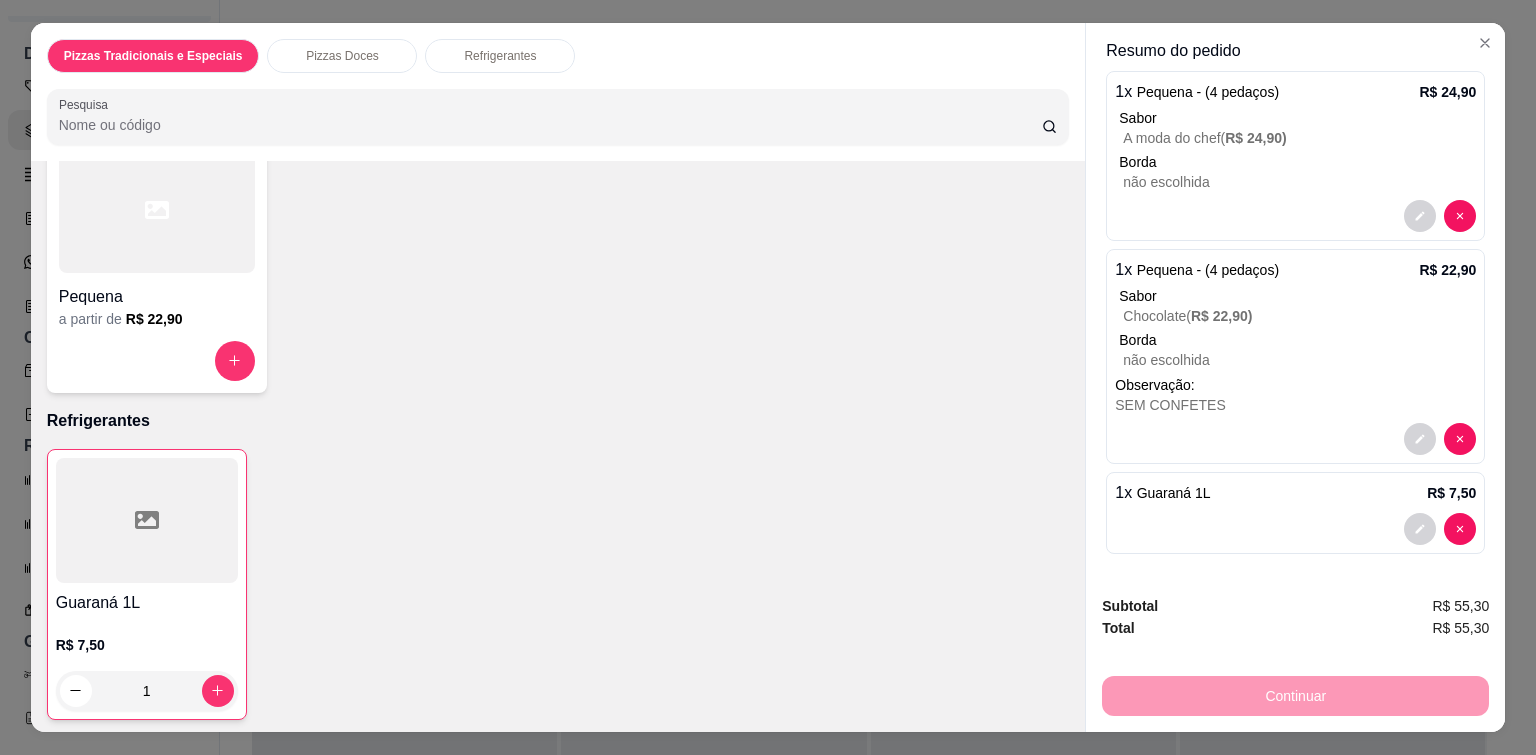 click on "Continuar" at bounding box center [1295, 693] 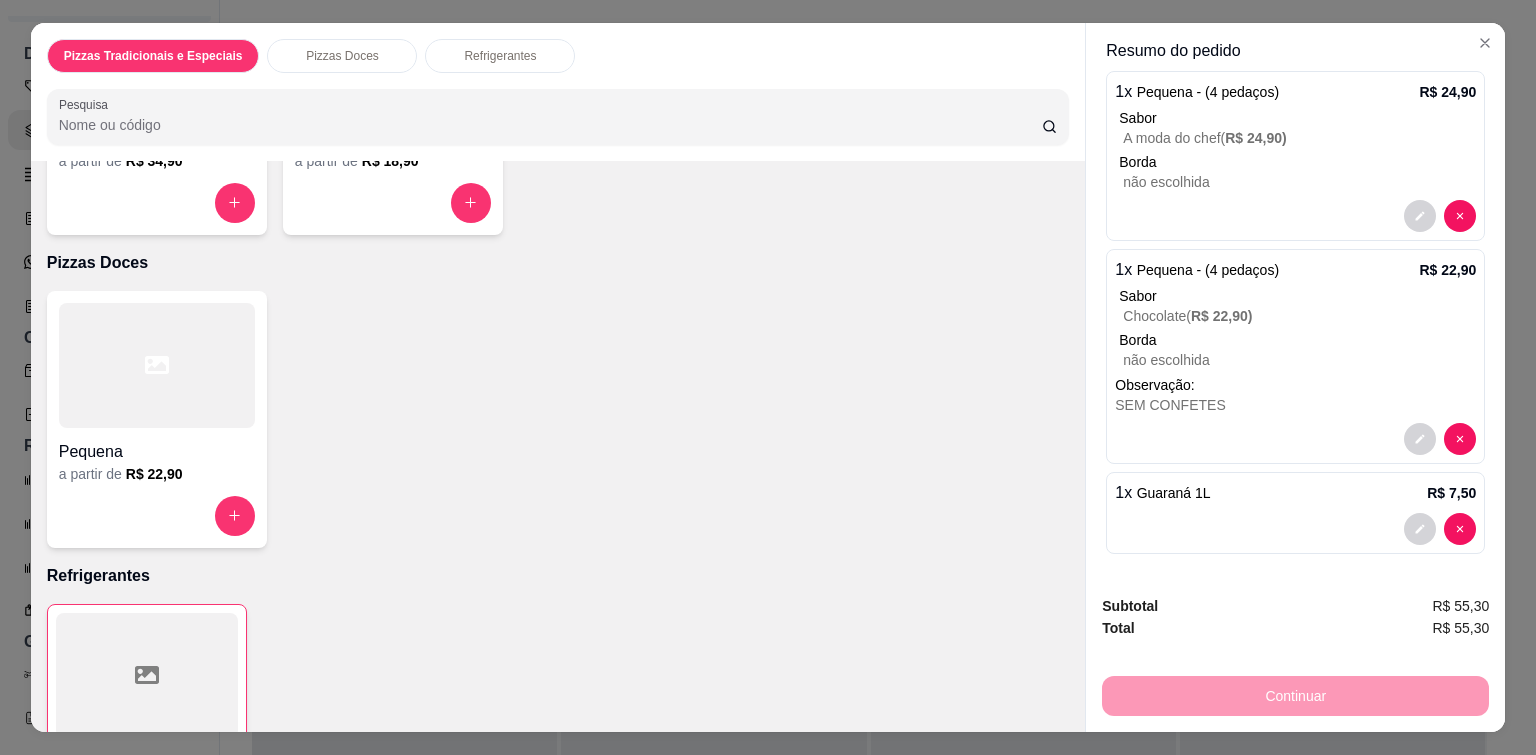 scroll, scrollTop: 168, scrollLeft: 0, axis: vertical 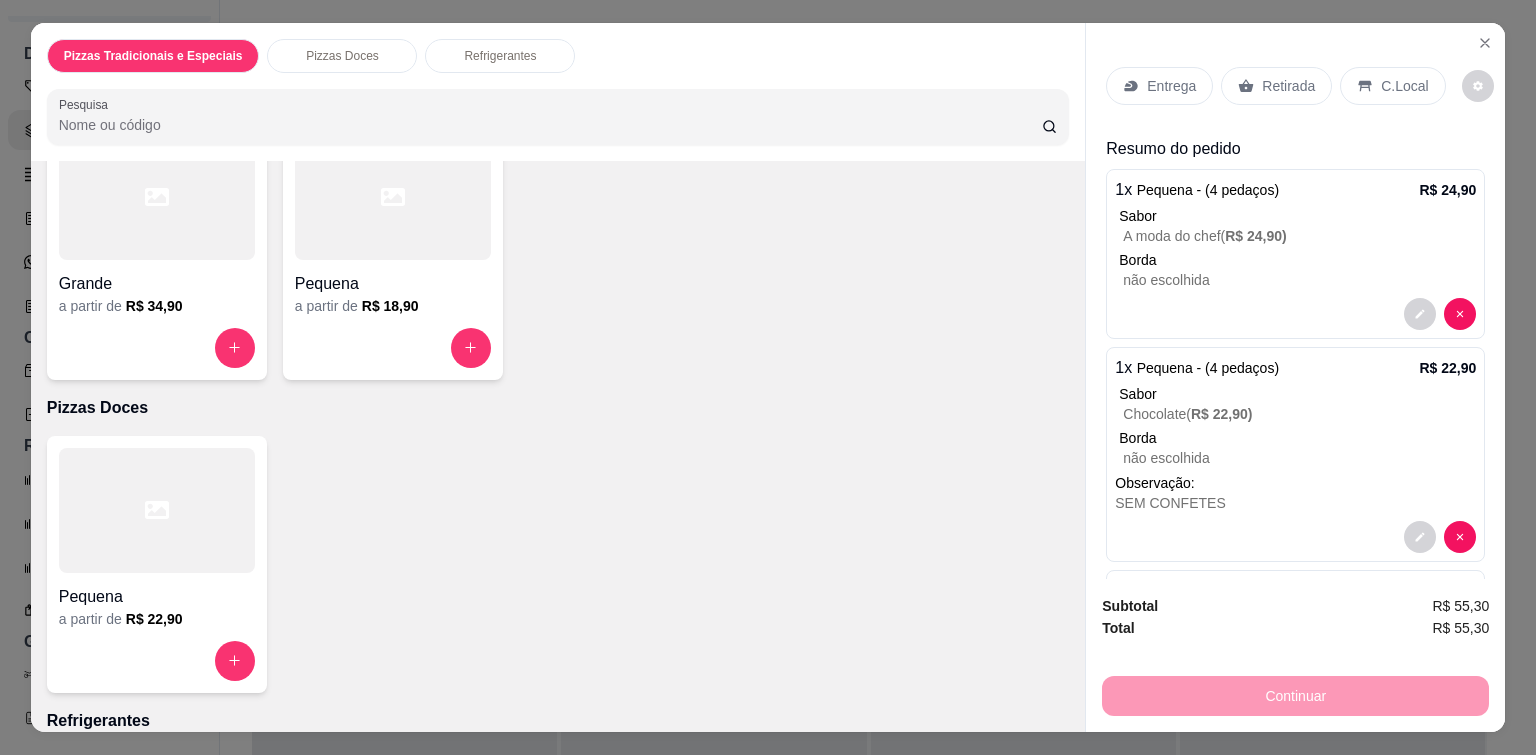 click on "Entrega" at bounding box center [1159, 86] 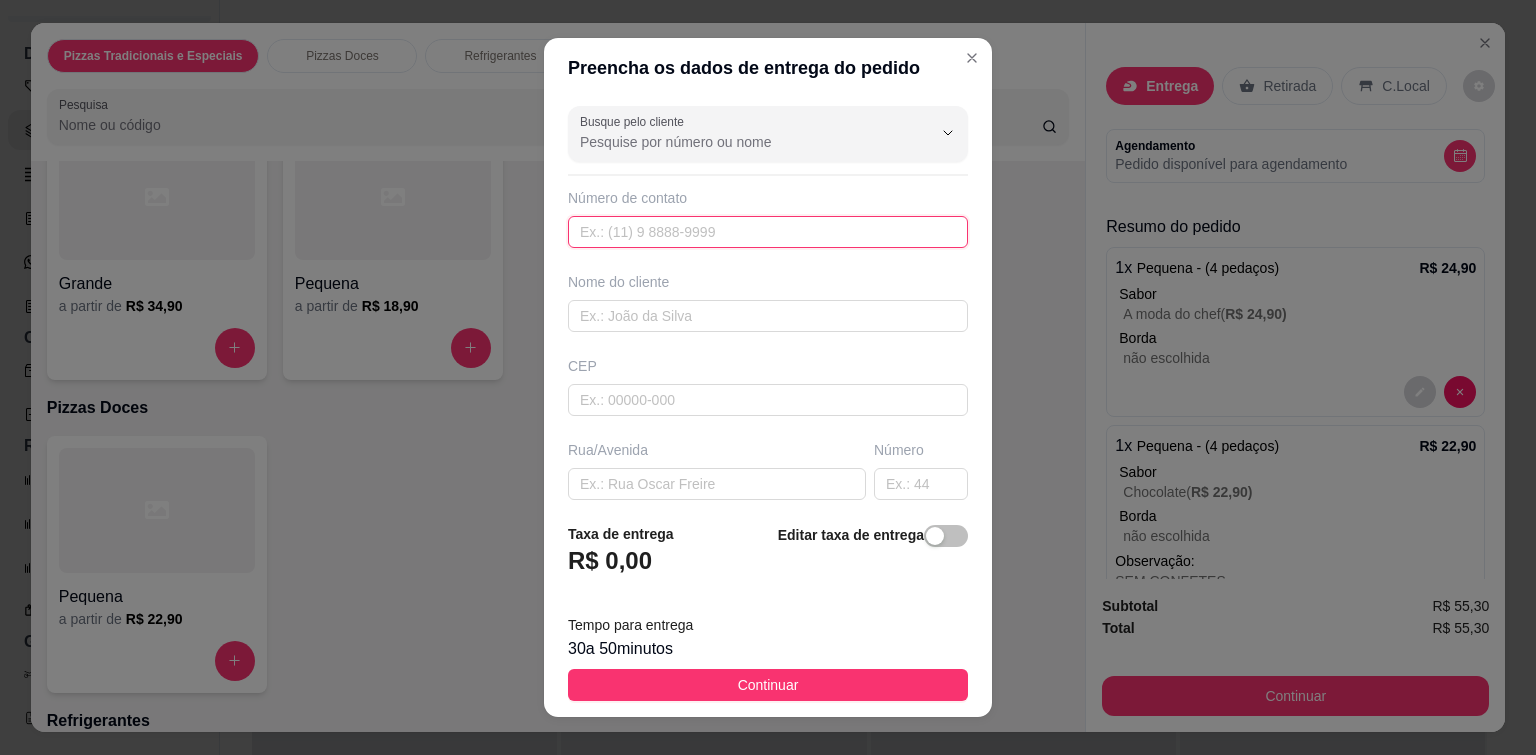 click at bounding box center [768, 232] 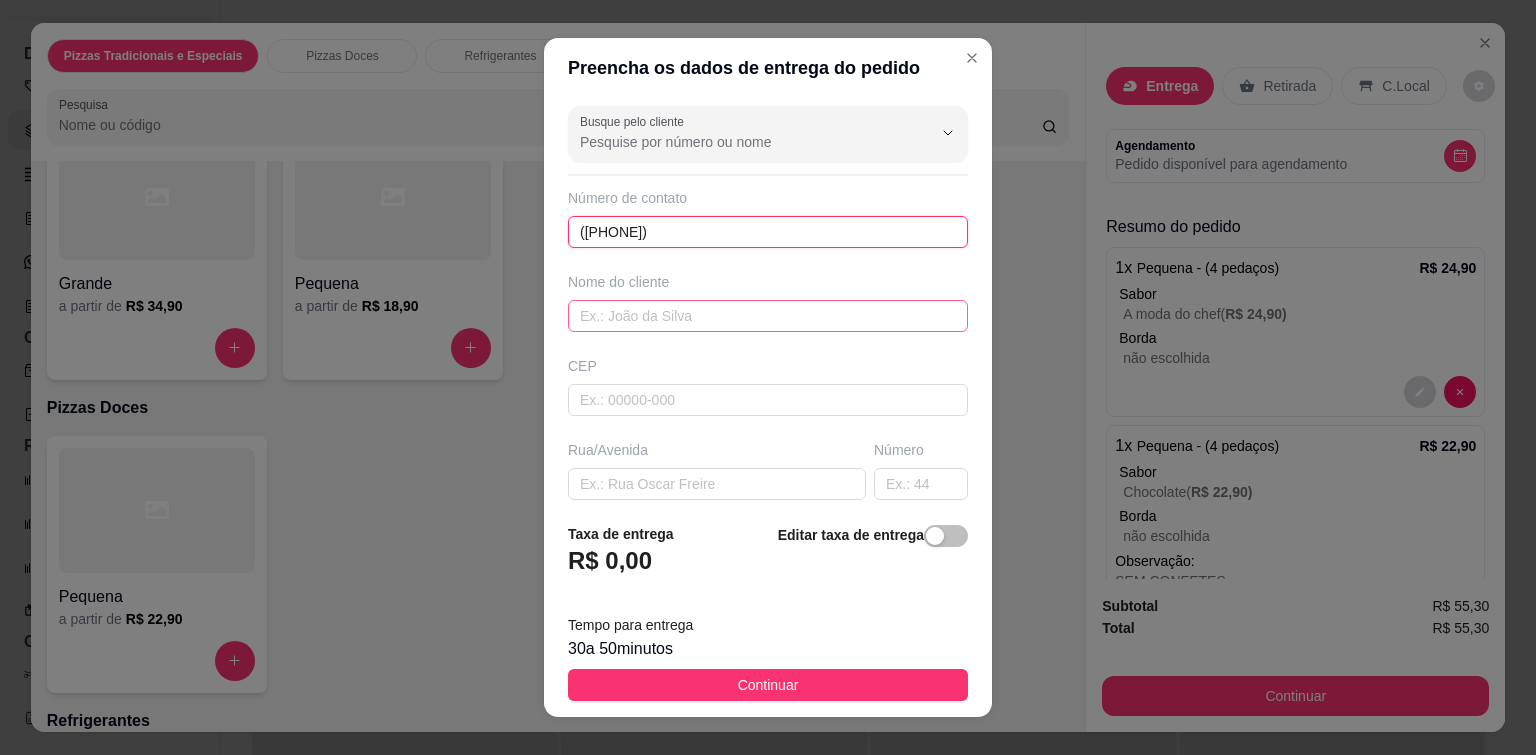 type on "([PHONE])" 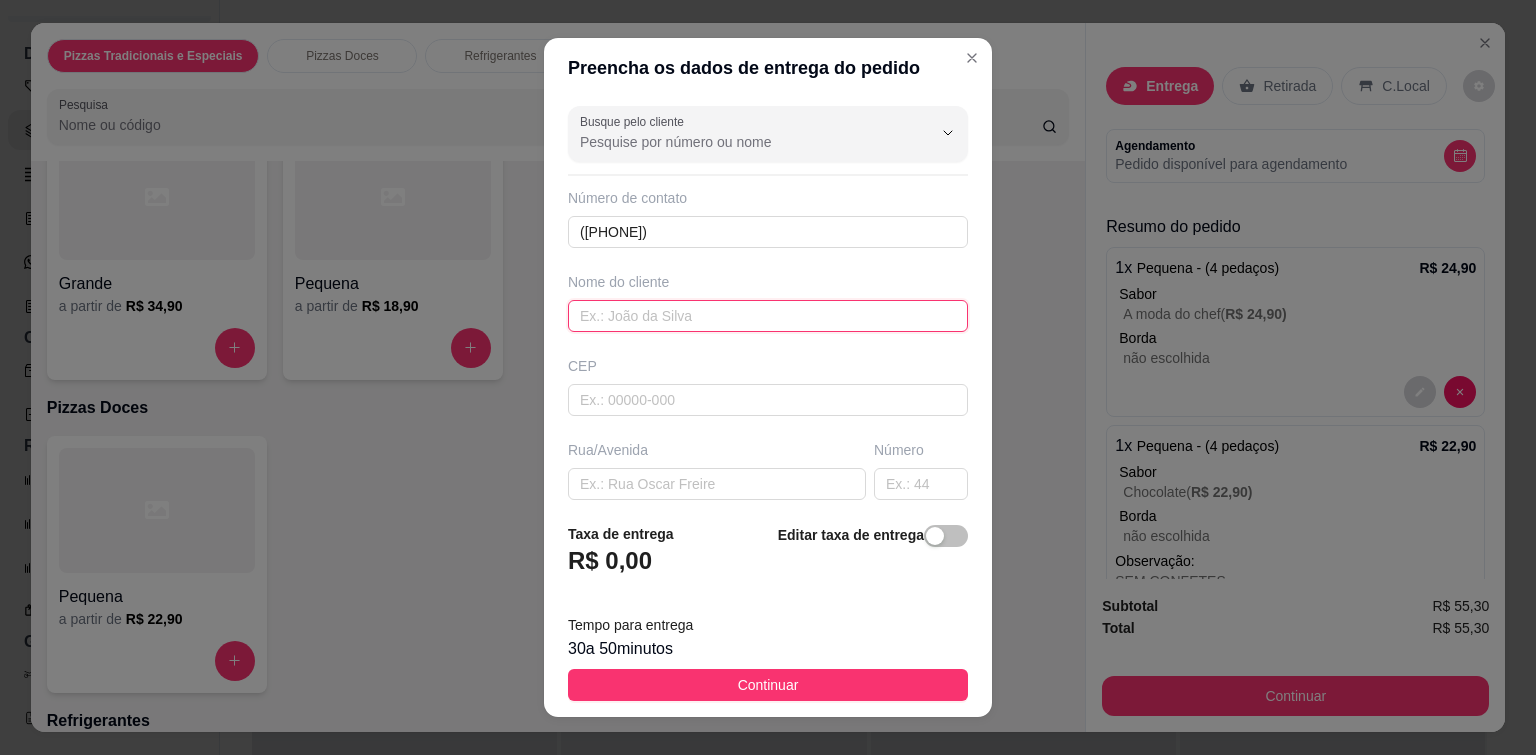 click at bounding box center [768, 316] 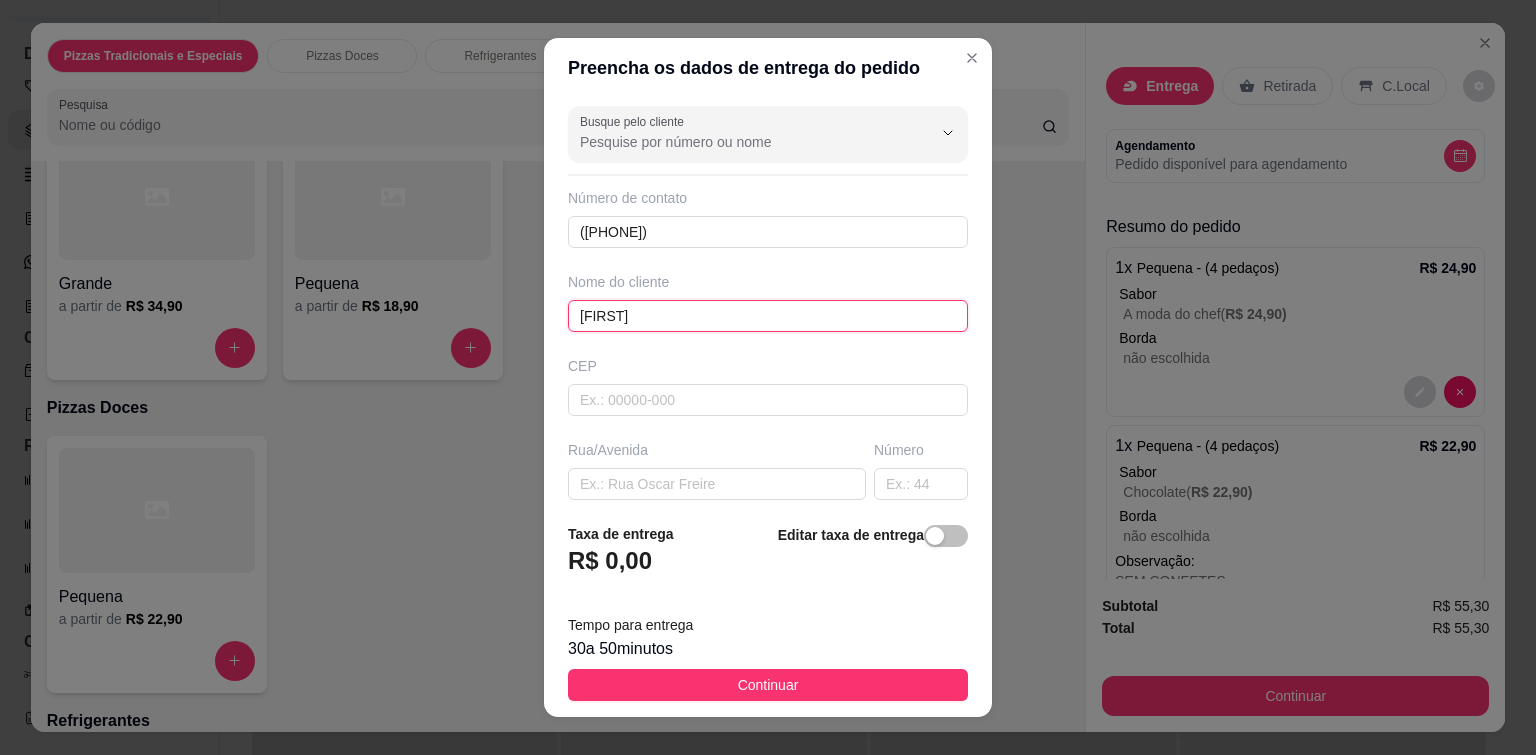 type on "E" 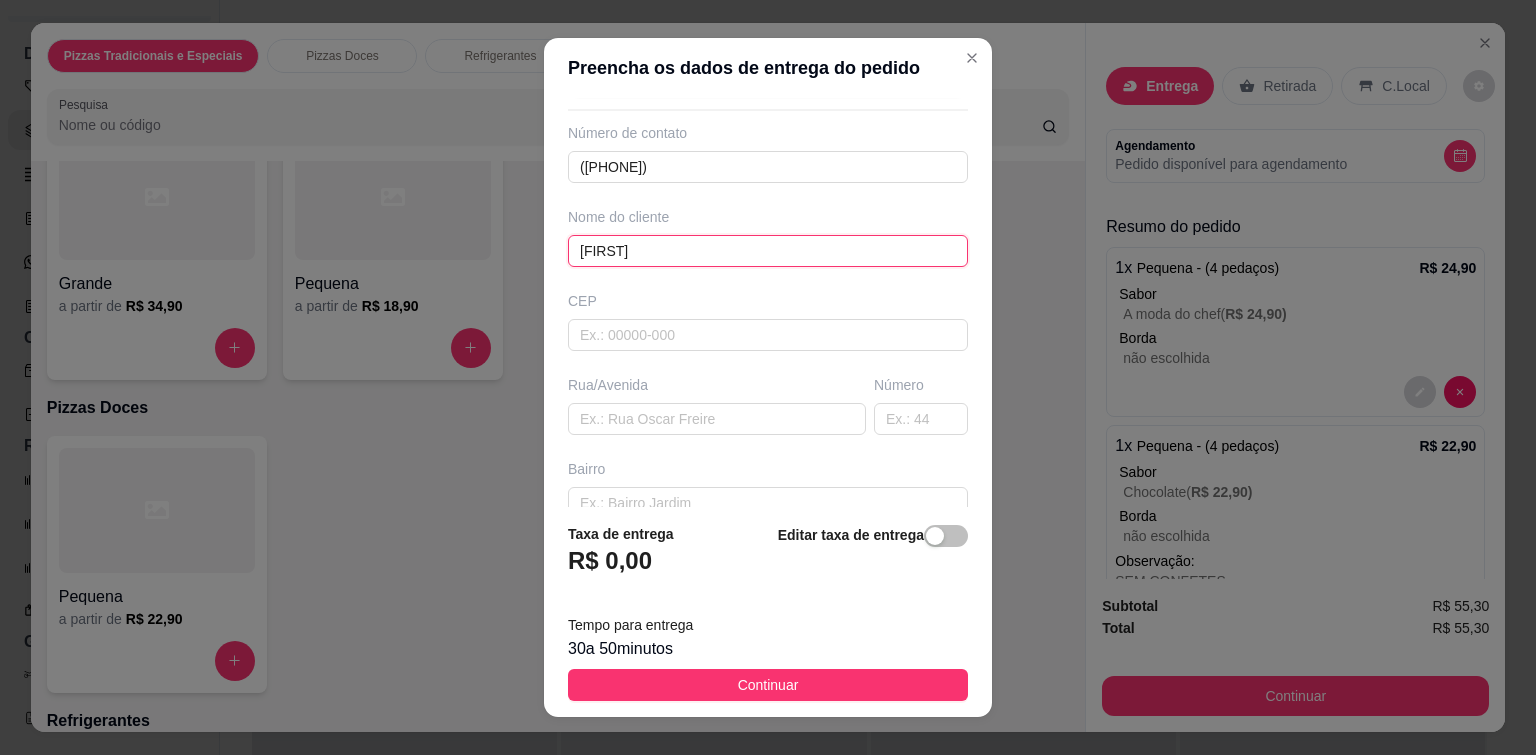 scroll, scrollTop: 100, scrollLeft: 0, axis: vertical 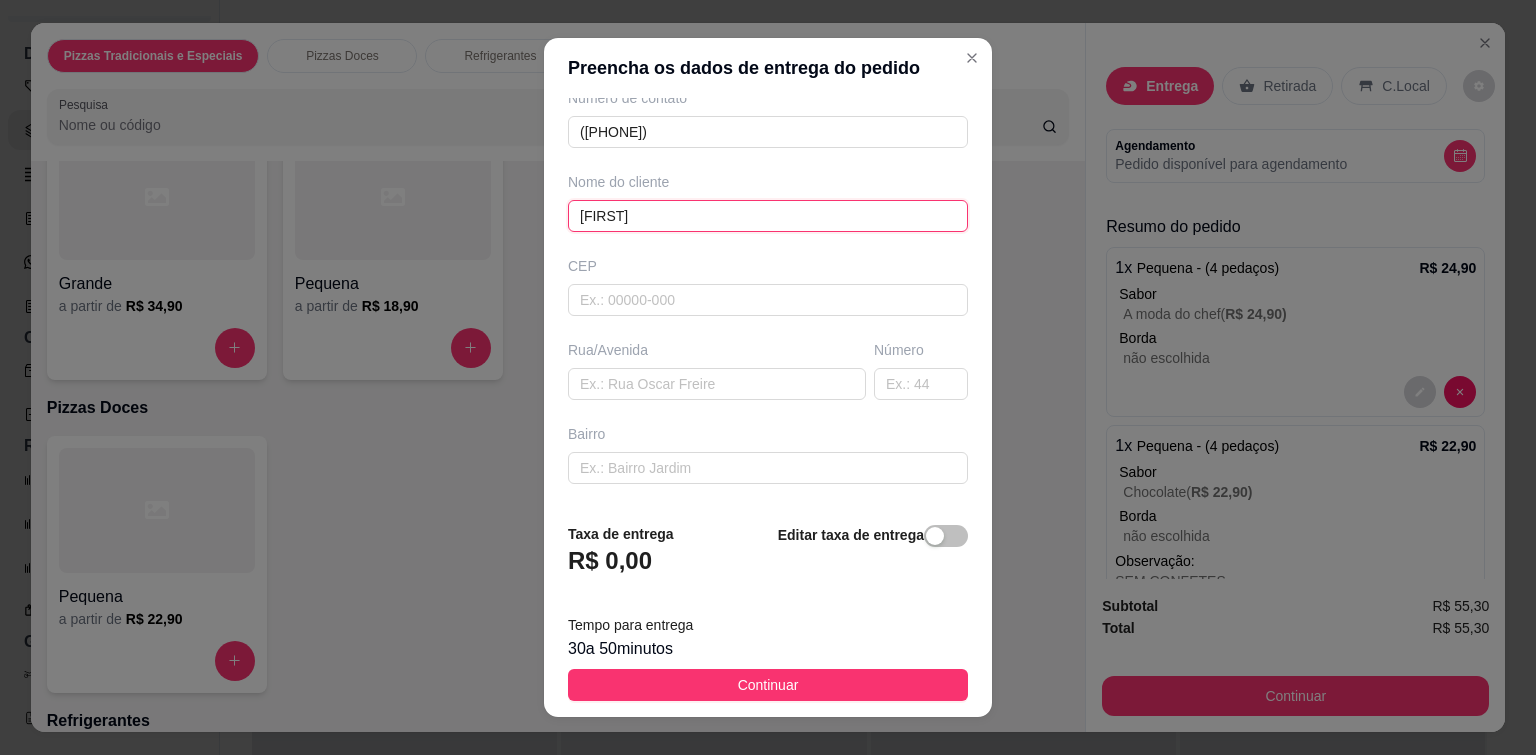 type on "[FIRST]" 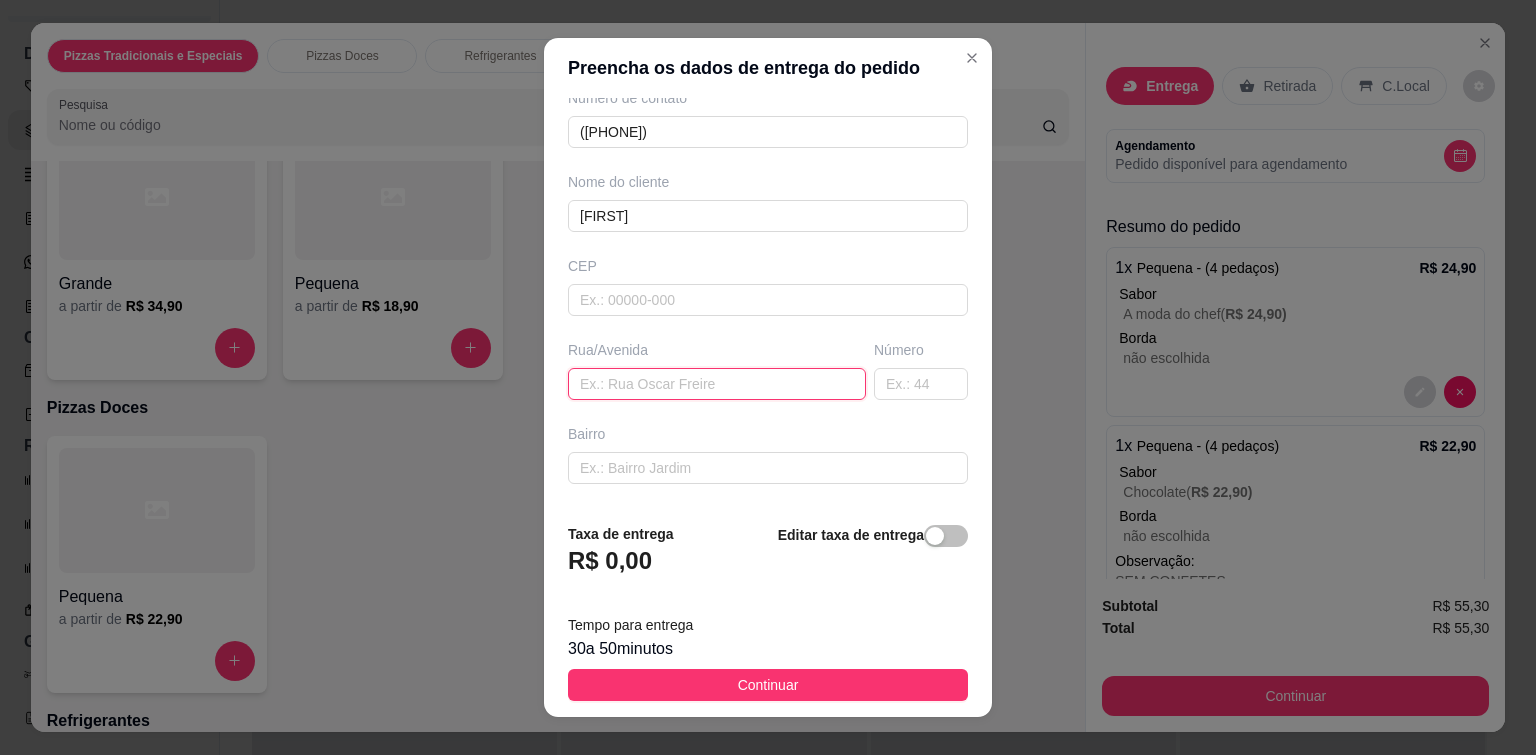 click at bounding box center (717, 384) 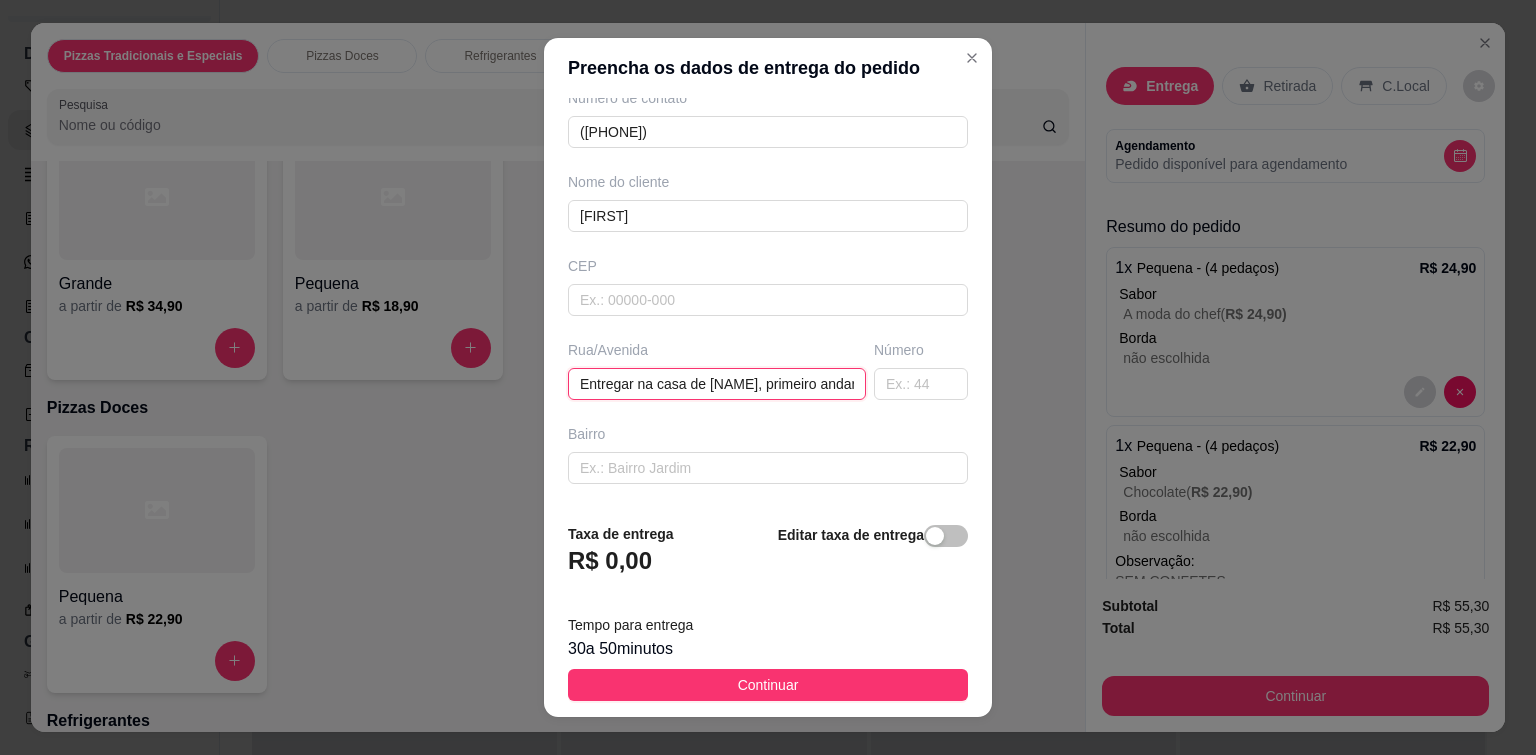 scroll, scrollTop: 0, scrollLeft: 307, axis: horizontal 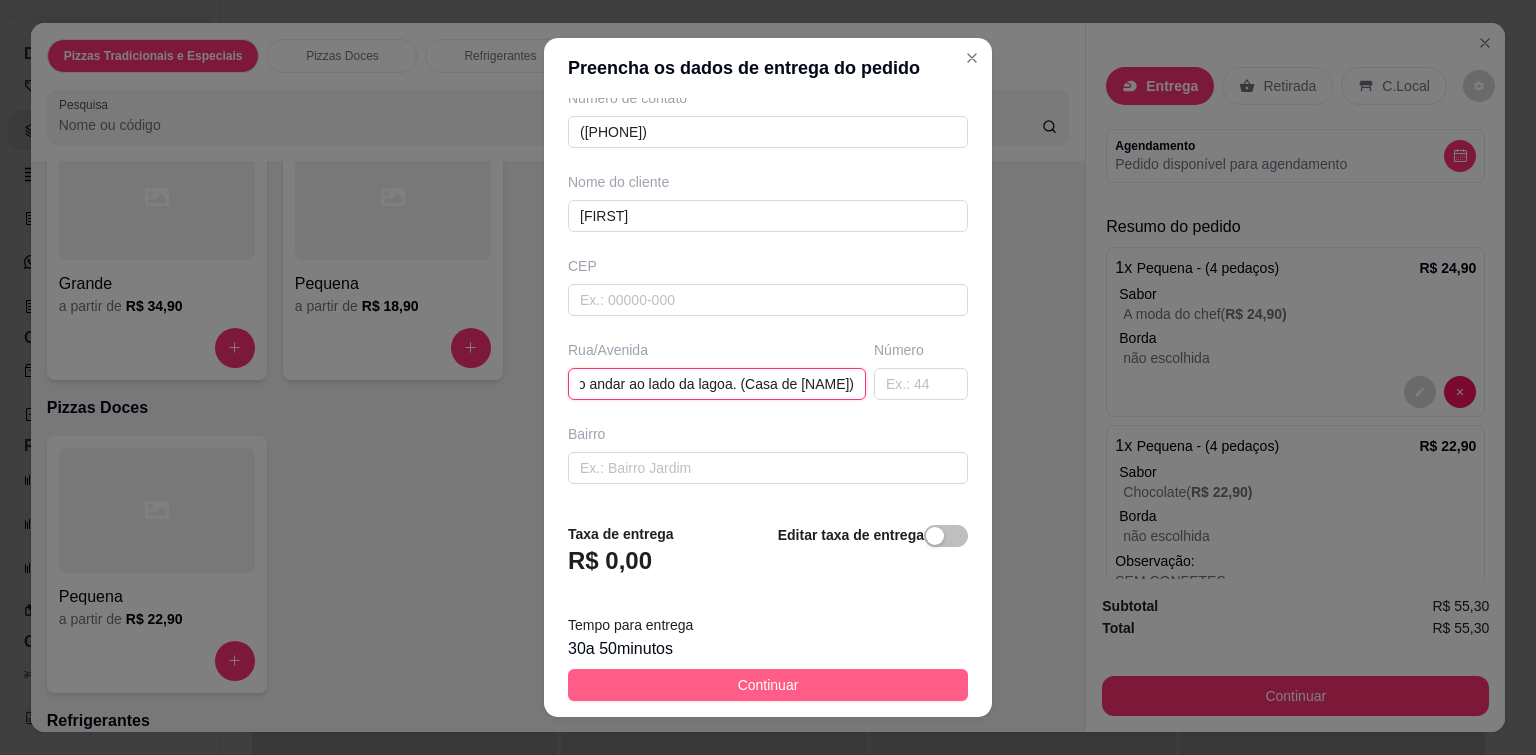 type on "Entregar na casa de [NAME], primeiro andar ao lado da lagoa. (Casa de [NAME])" 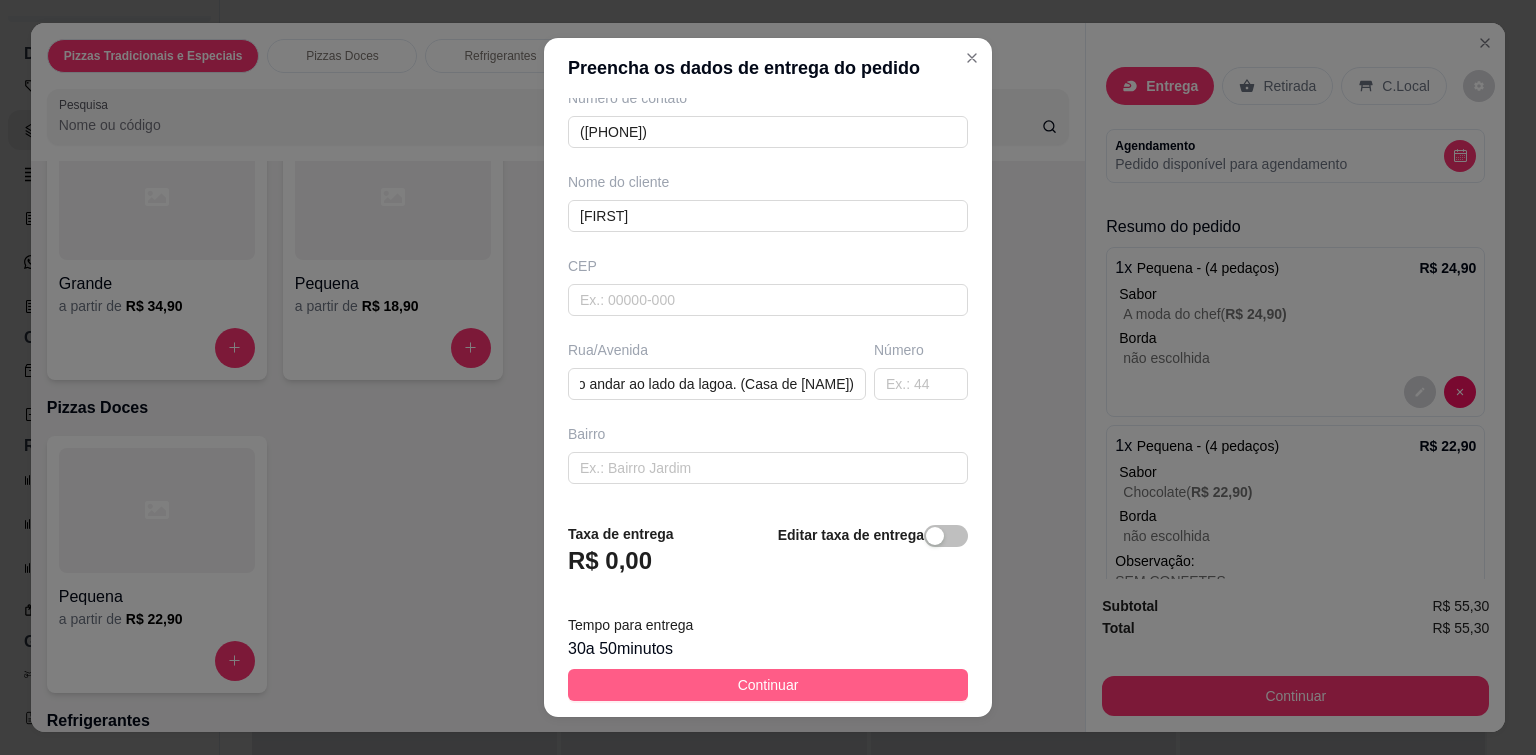 scroll, scrollTop: 0, scrollLeft: 0, axis: both 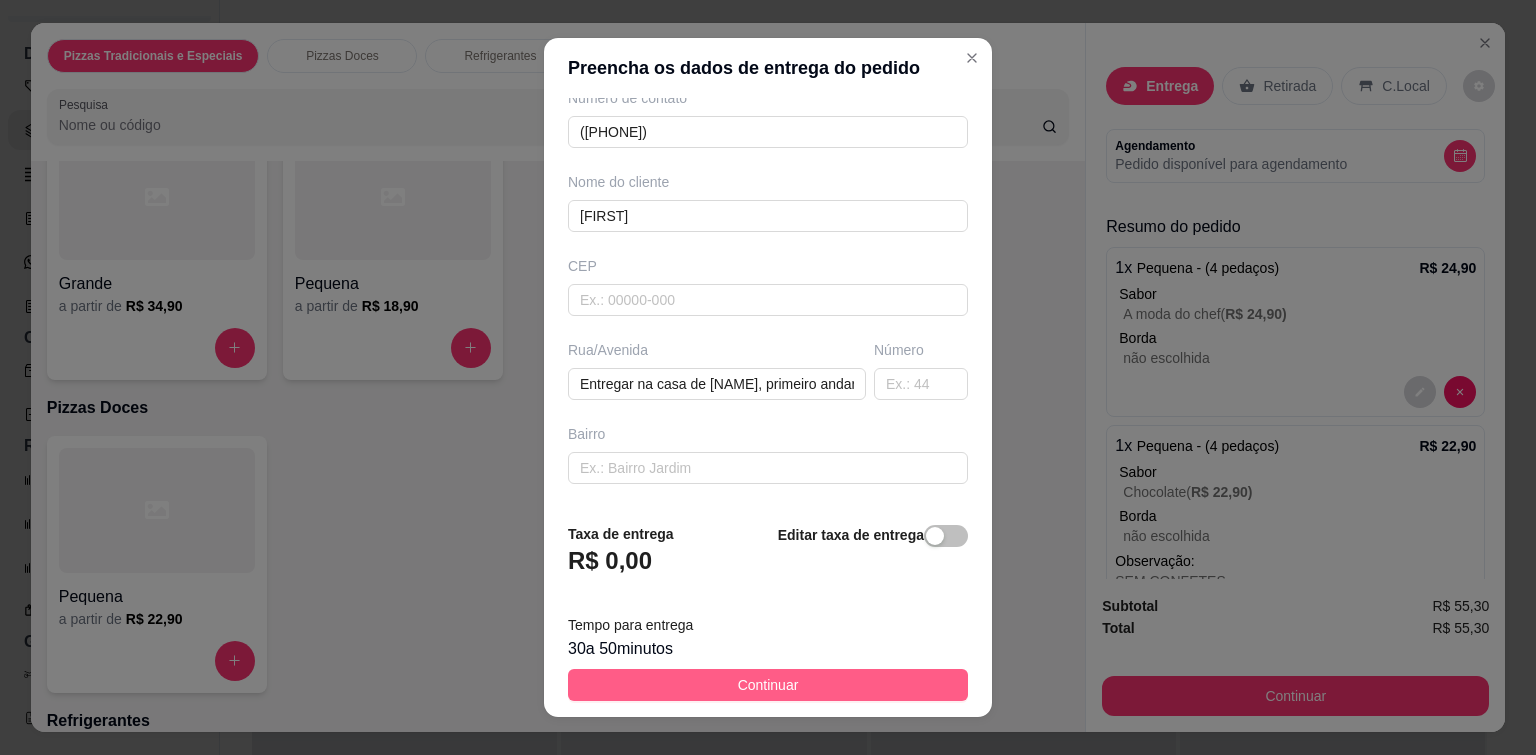 click on "Continuar" at bounding box center [768, 685] 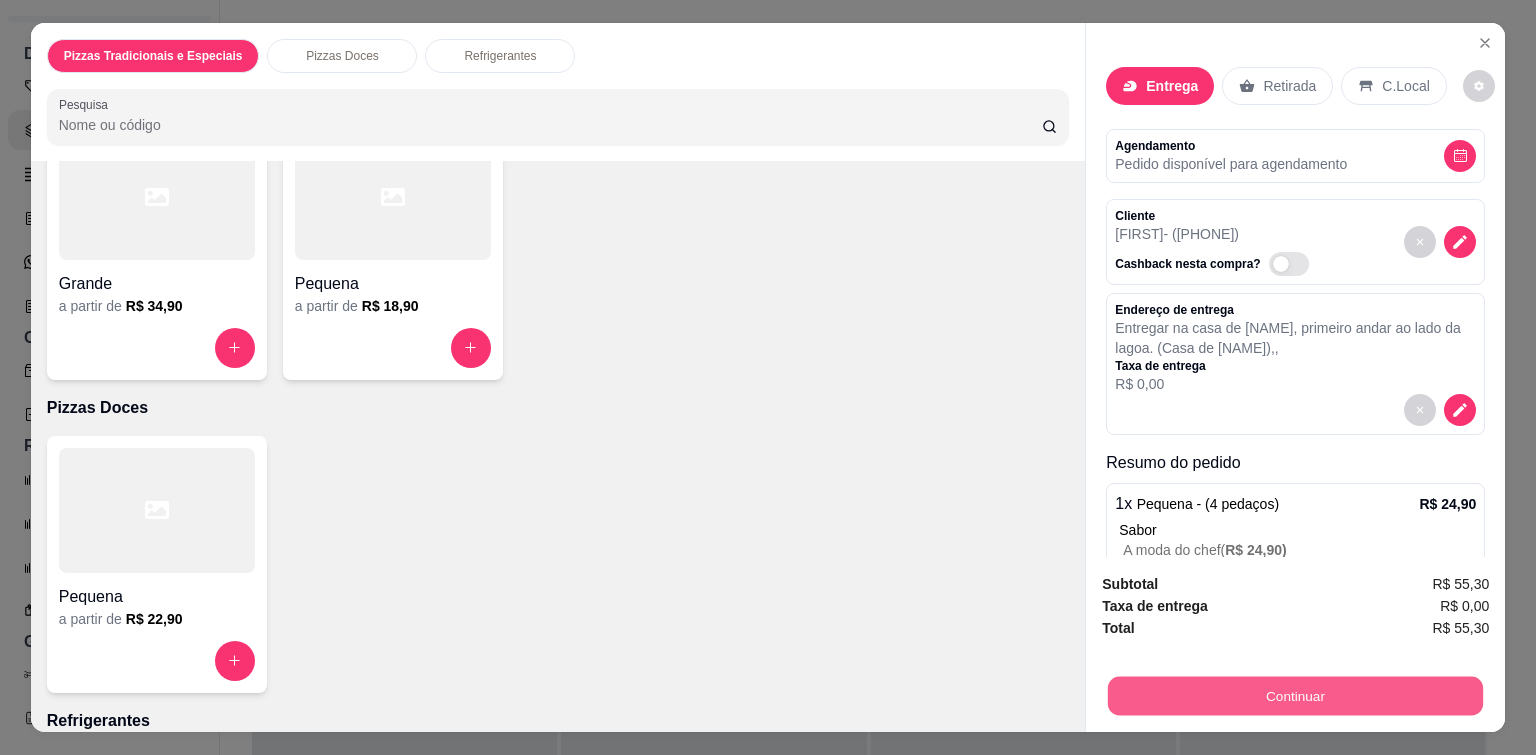 click on "Continuar" at bounding box center [1295, 696] 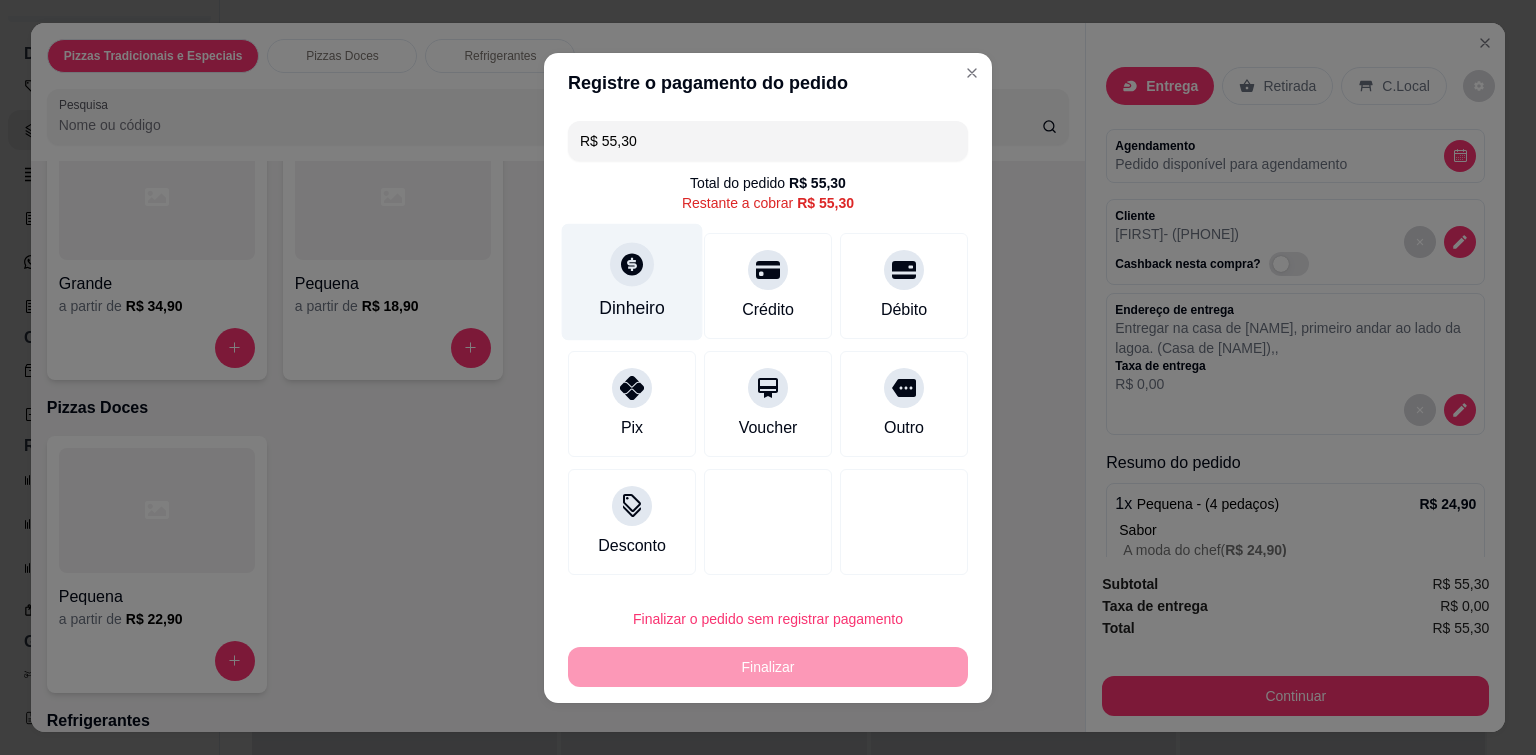 click at bounding box center [632, 264] 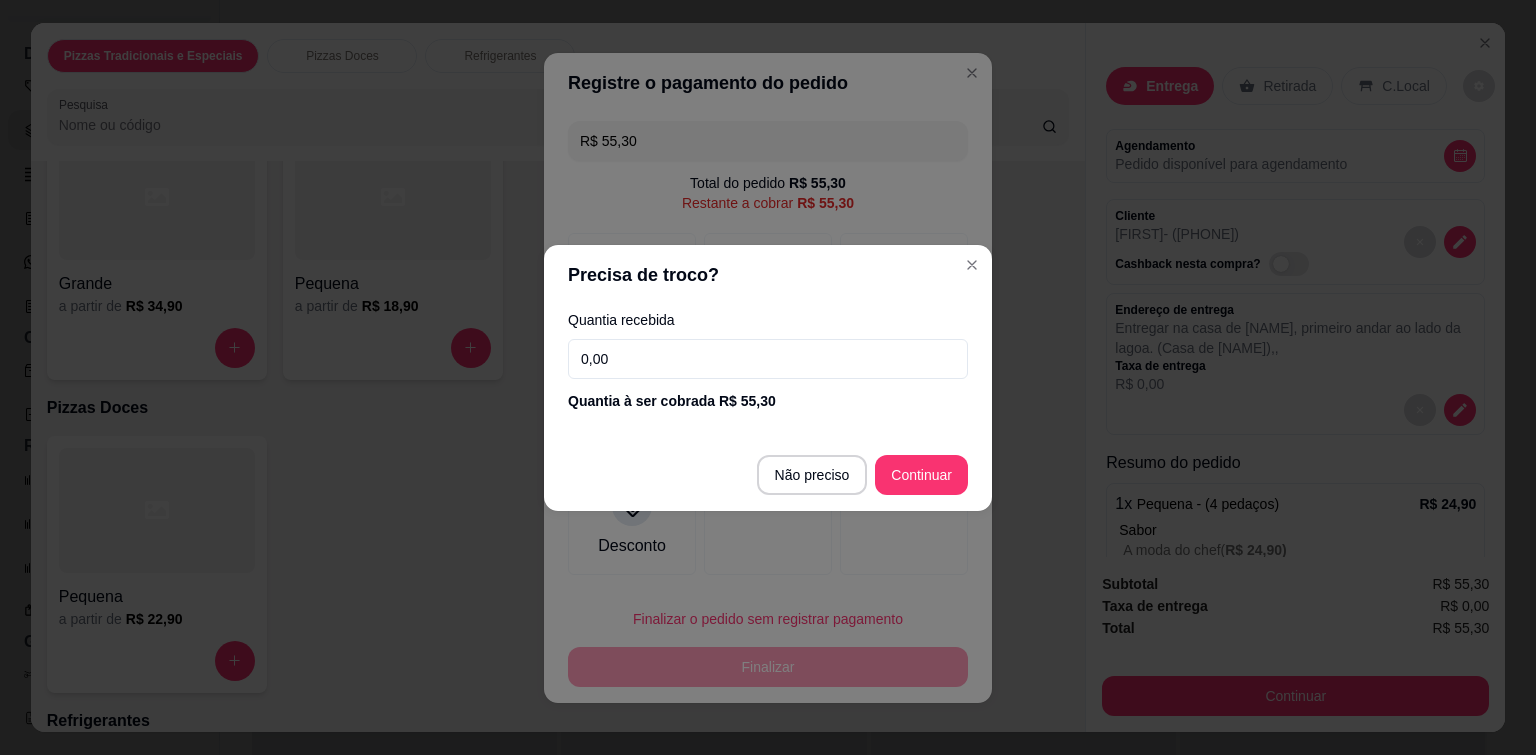click on "0,00" at bounding box center (768, 359) 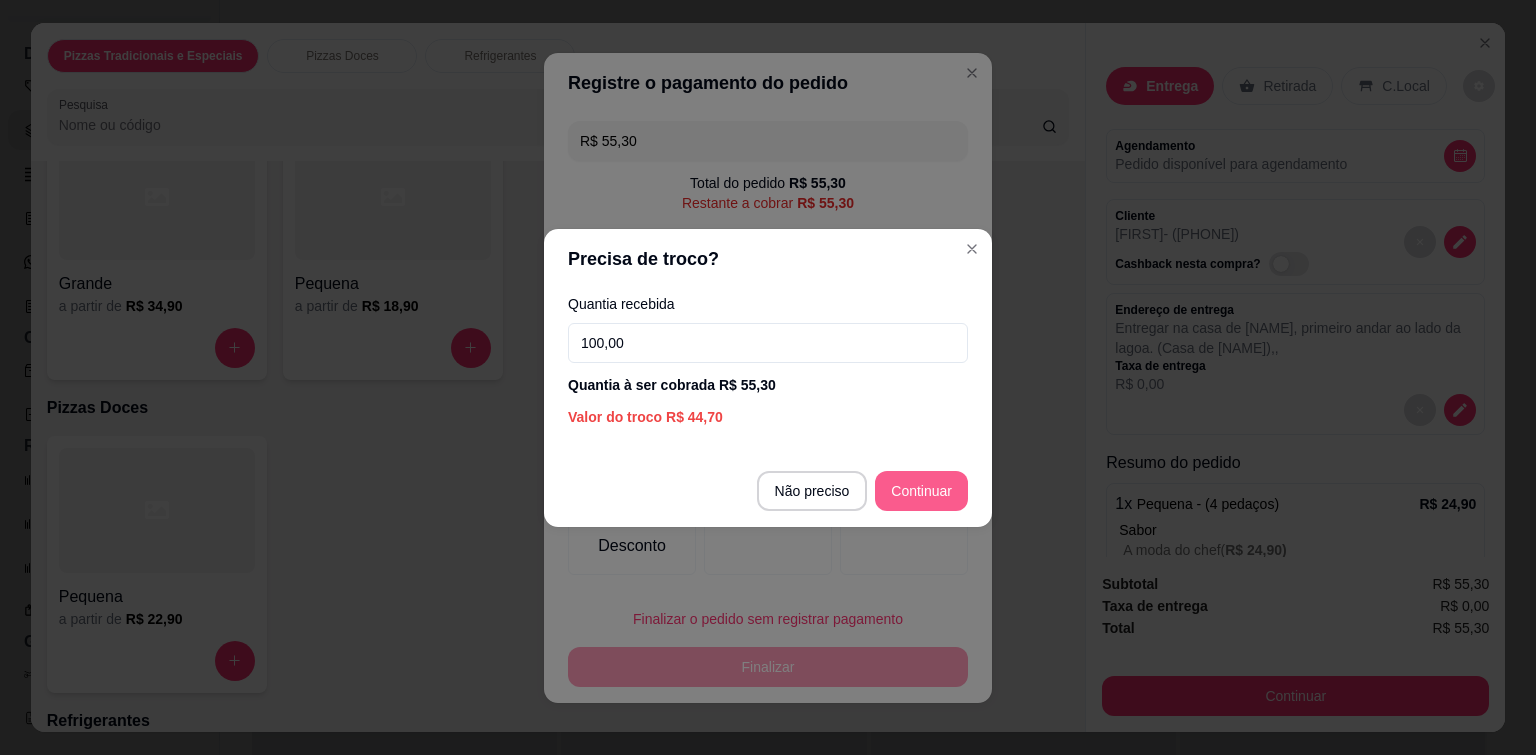 type on "100,00" 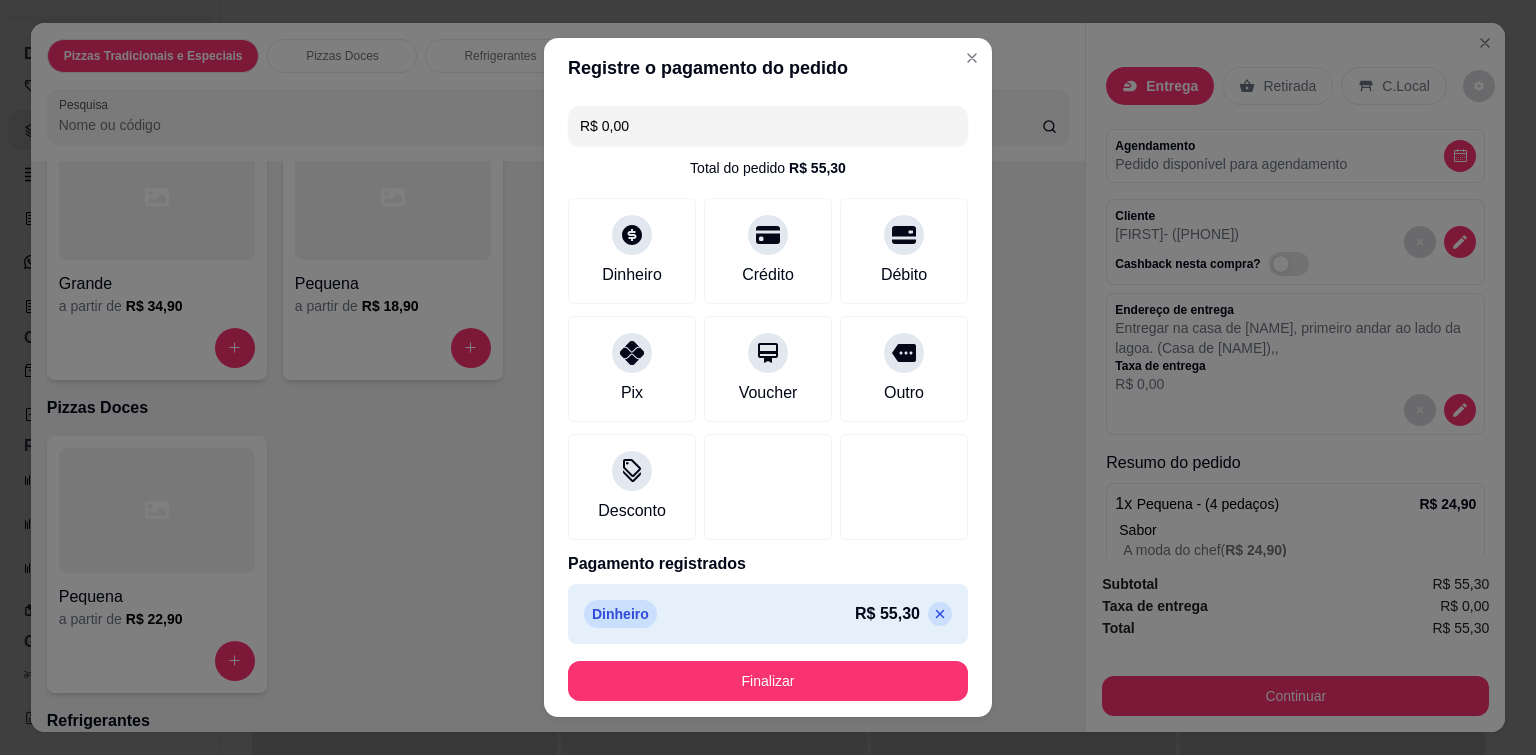 type on "R$ 0,00" 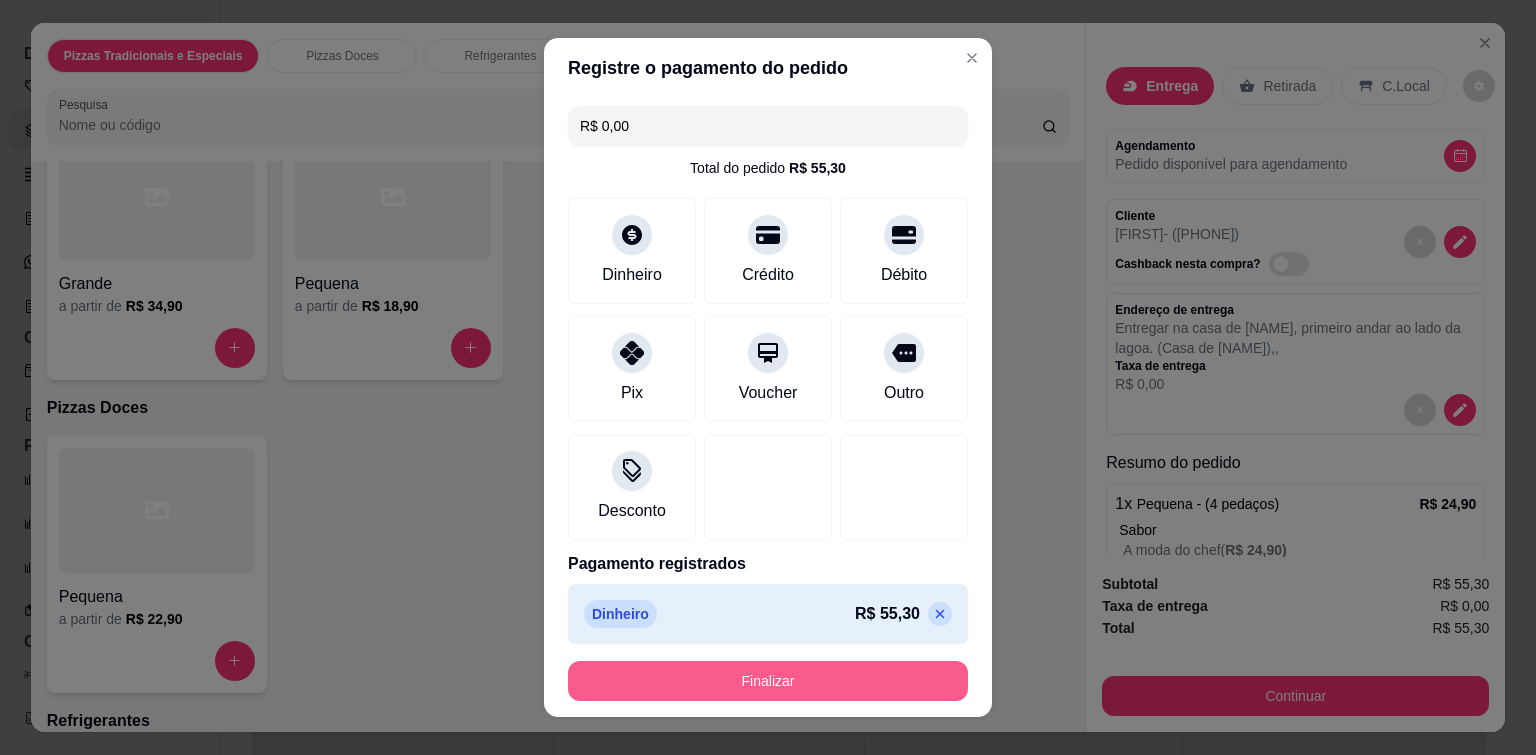 click on "Finalizar" at bounding box center [768, 681] 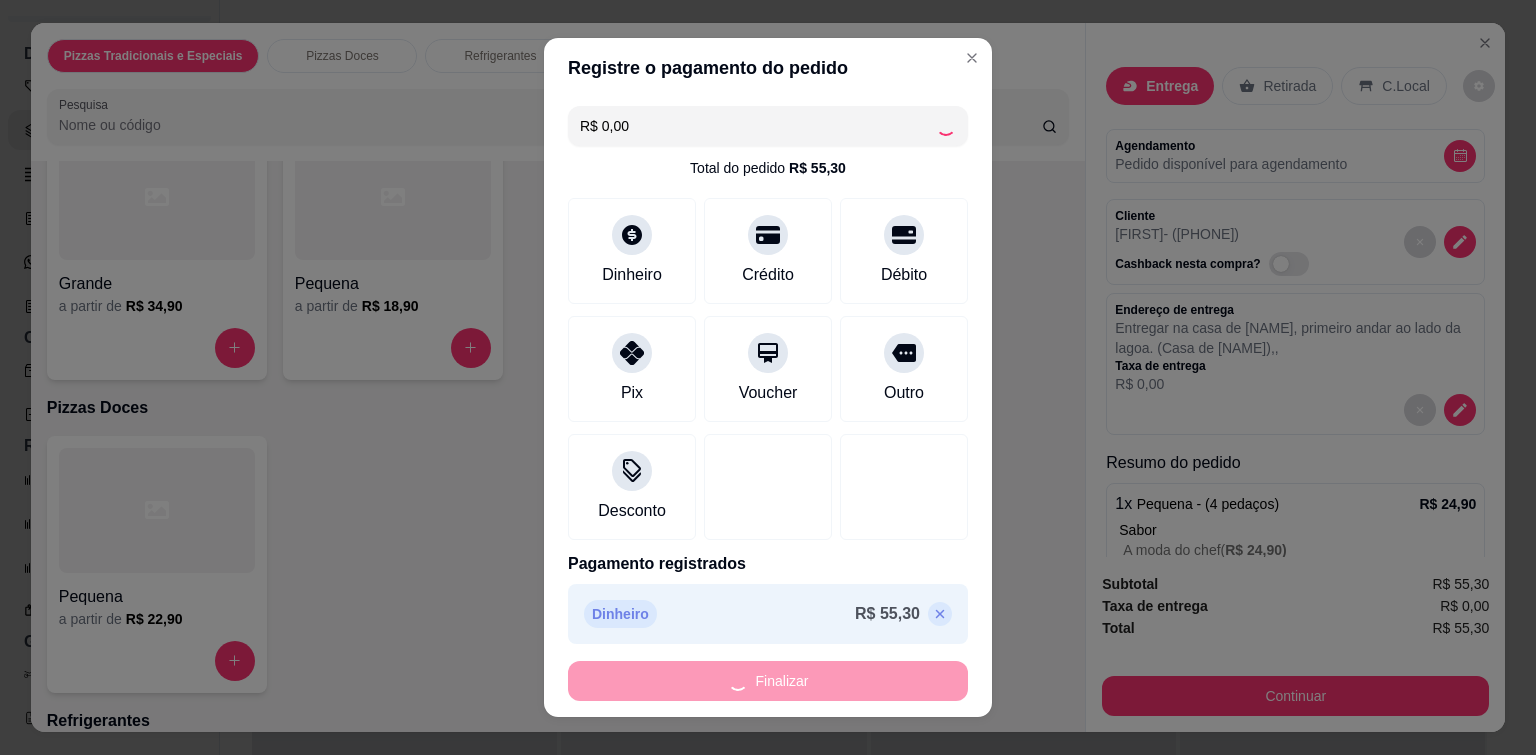 type on "0" 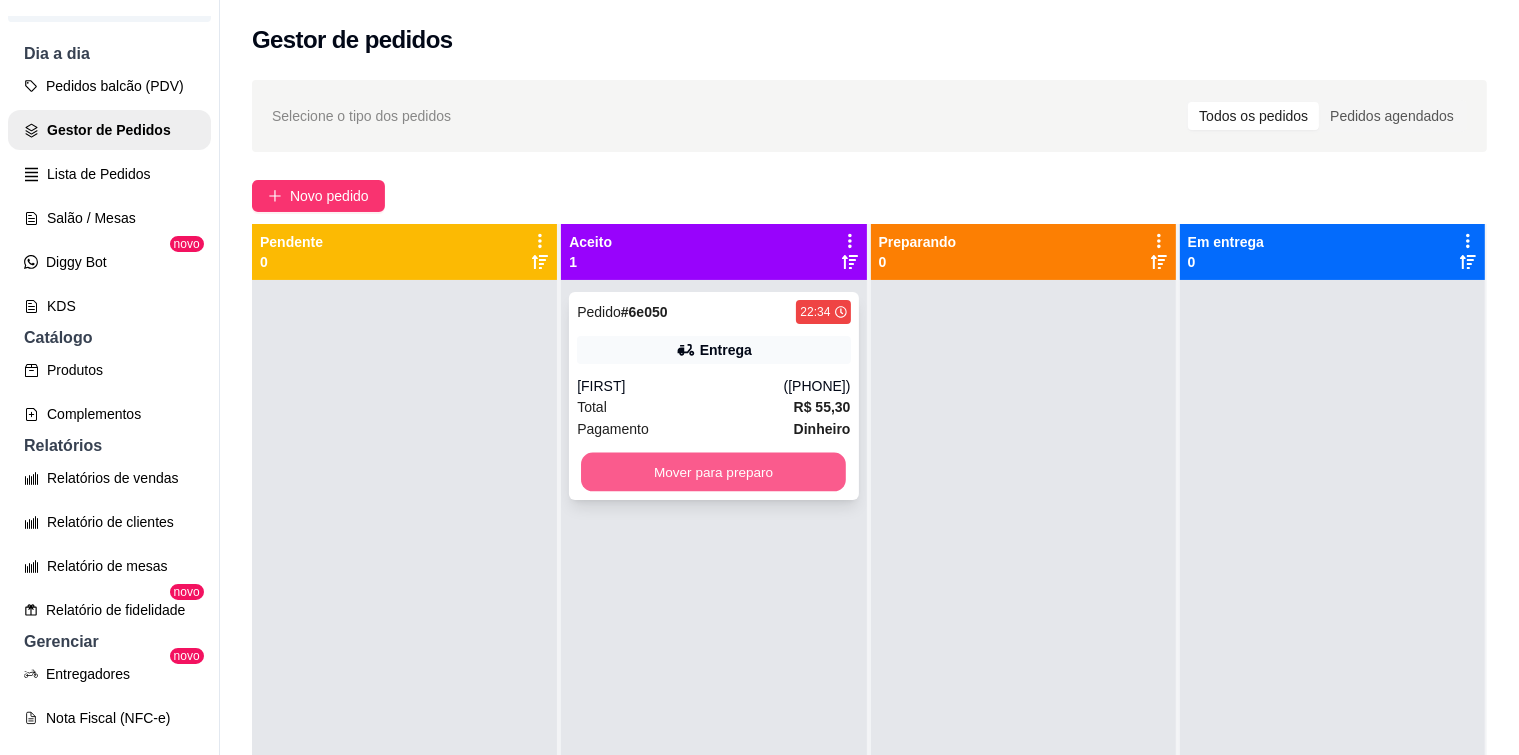 click on "Mover para preparo" at bounding box center (713, 472) 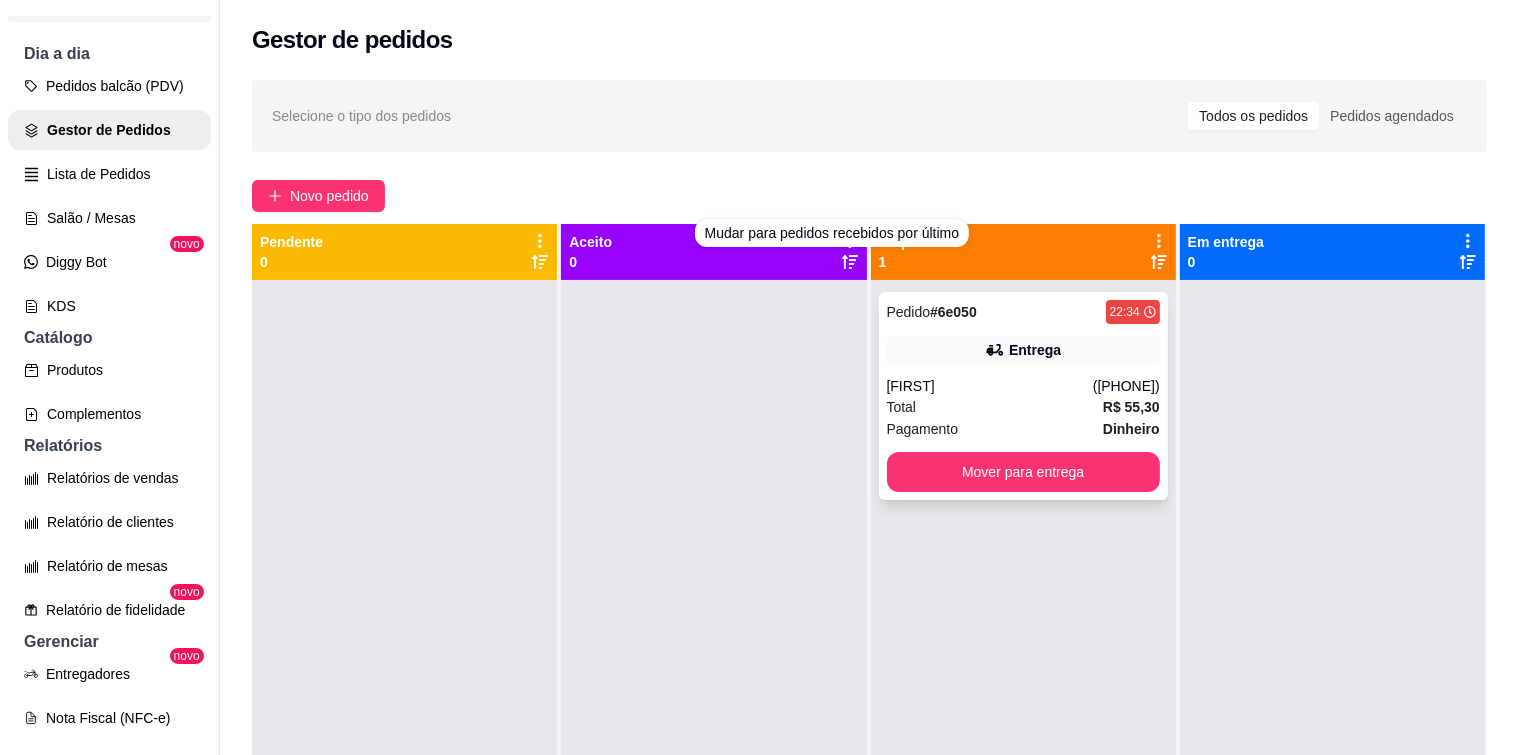 click on "[FIRST]" at bounding box center (990, 386) 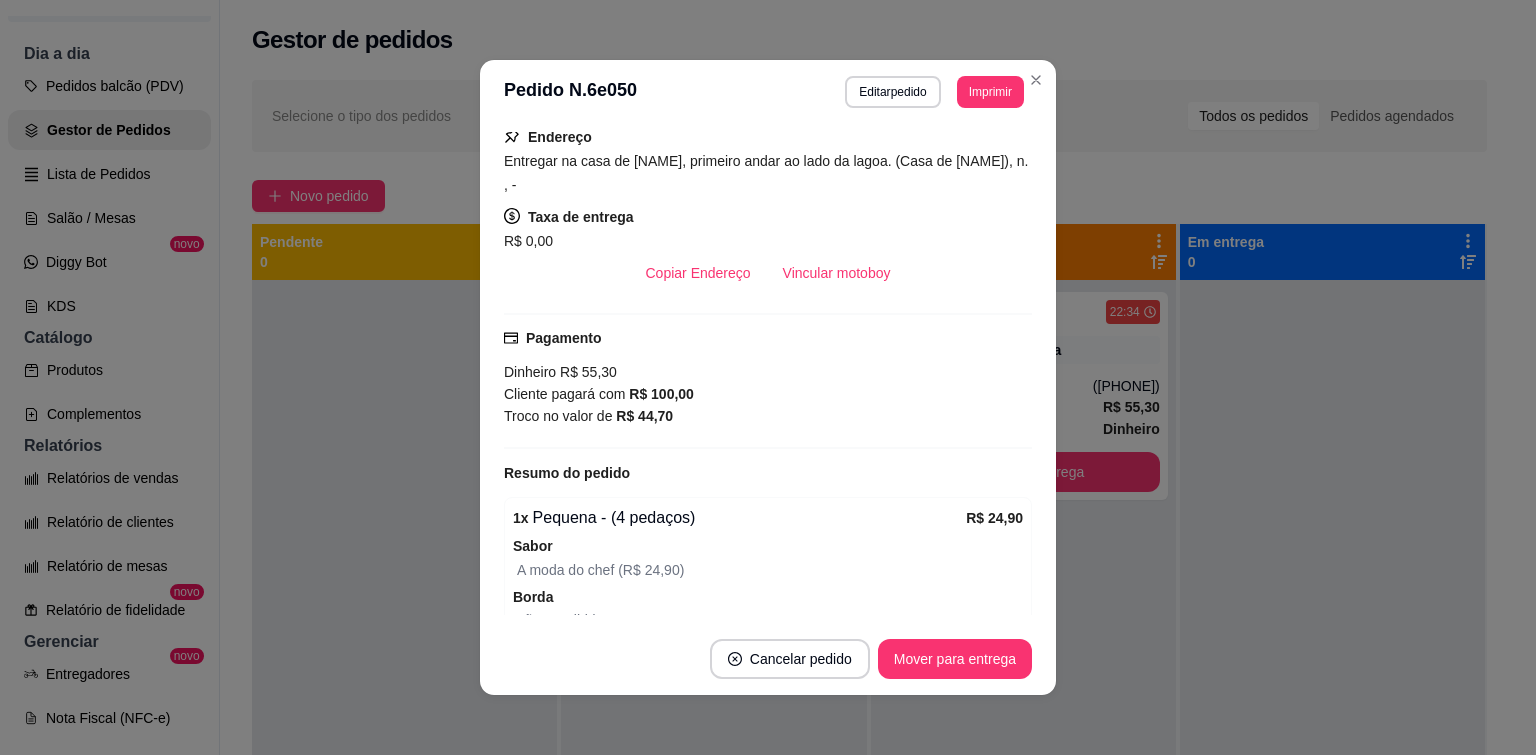 scroll, scrollTop: 200, scrollLeft: 0, axis: vertical 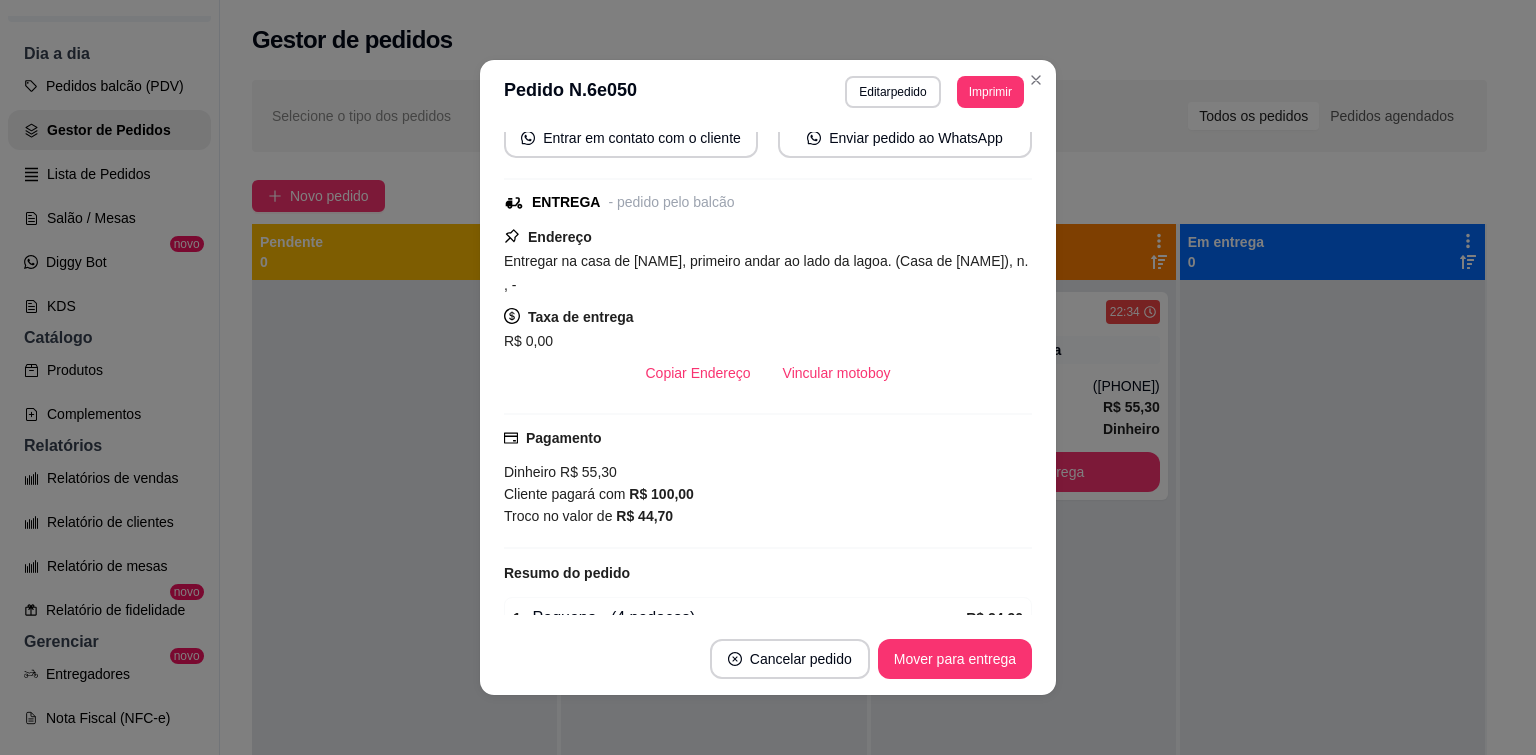 drag, startPoint x: 556, startPoint y: 289, endPoint x: 495, endPoint y: 254, distance: 70.327805 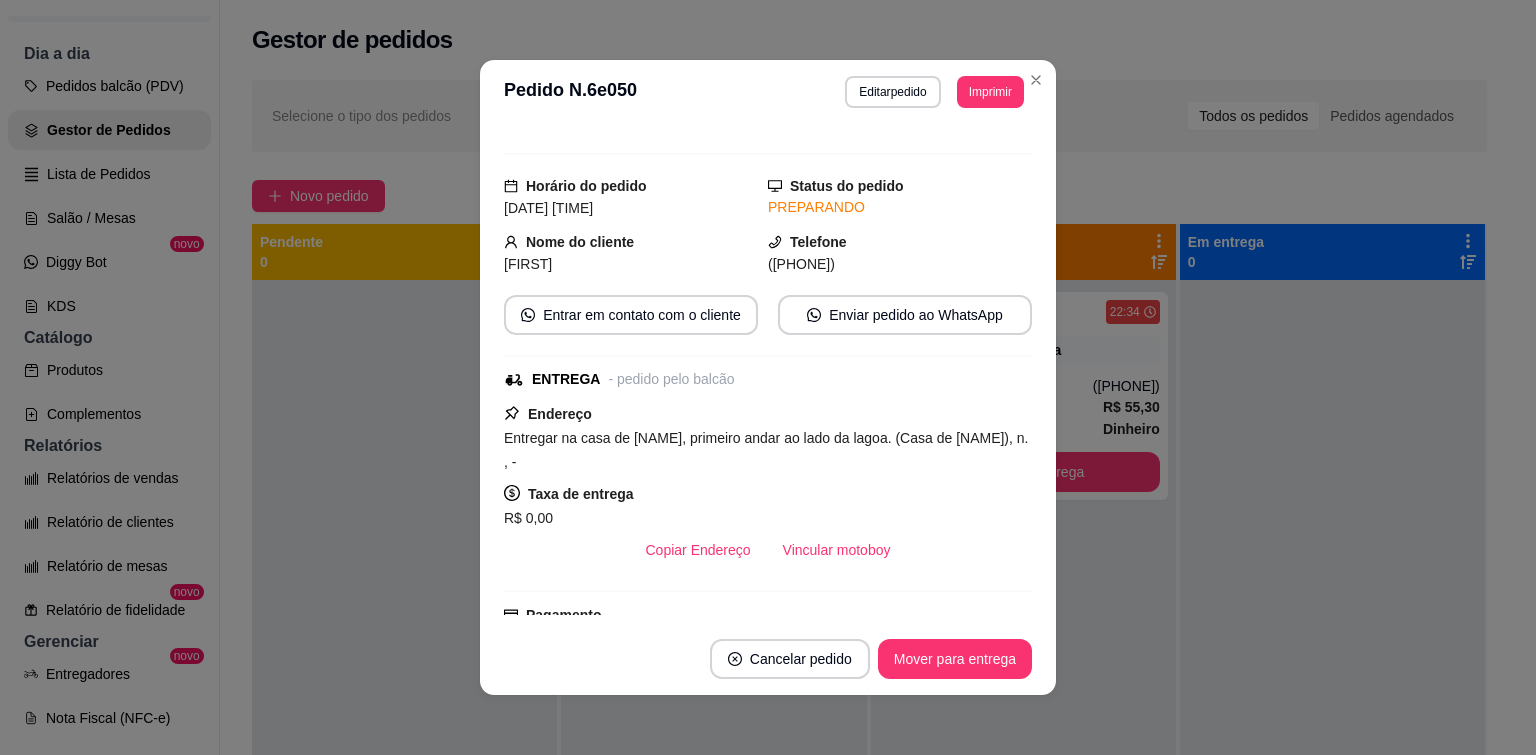 scroll, scrollTop: 0, scrollLeft: 0, axis: both 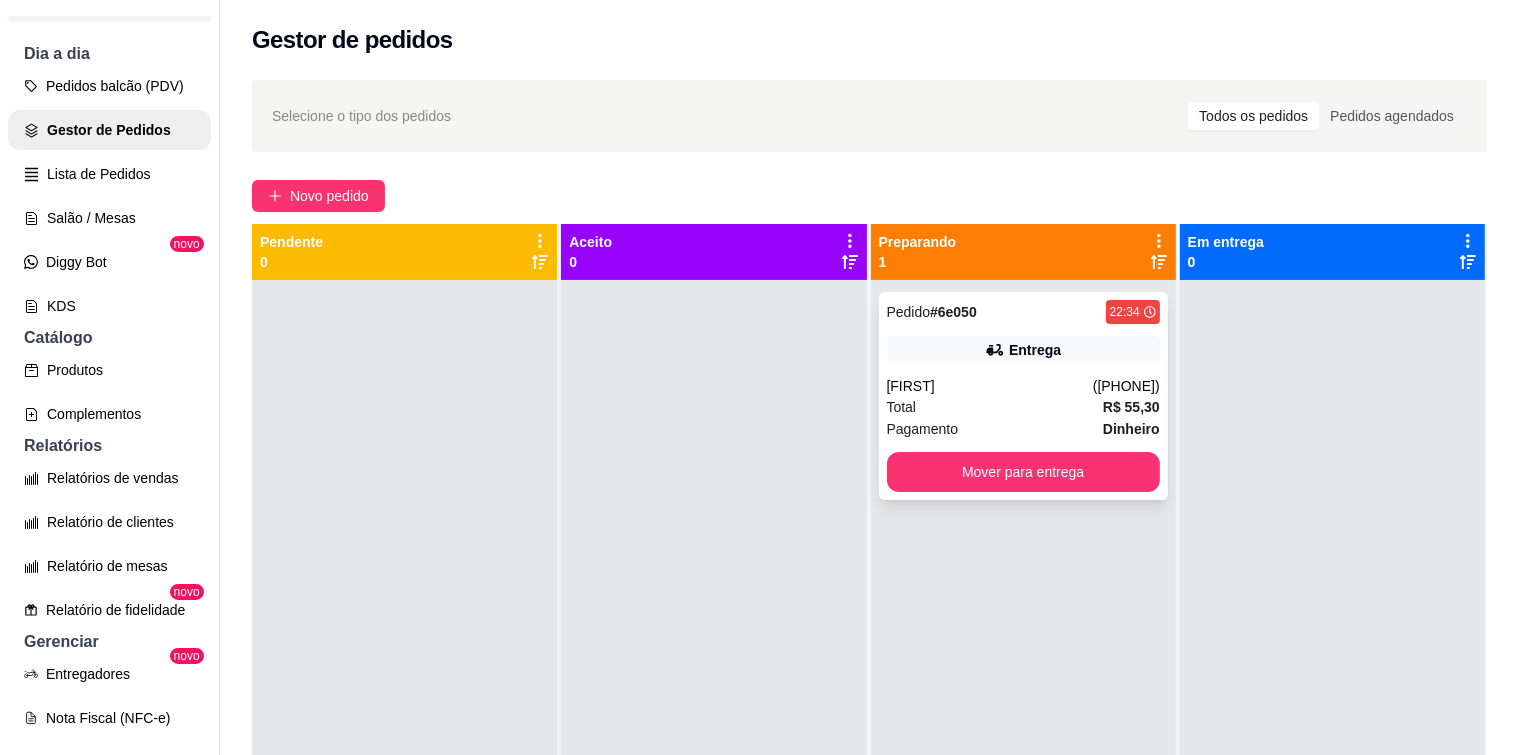 click on "Entrega" at bounding box center (1023, 350) 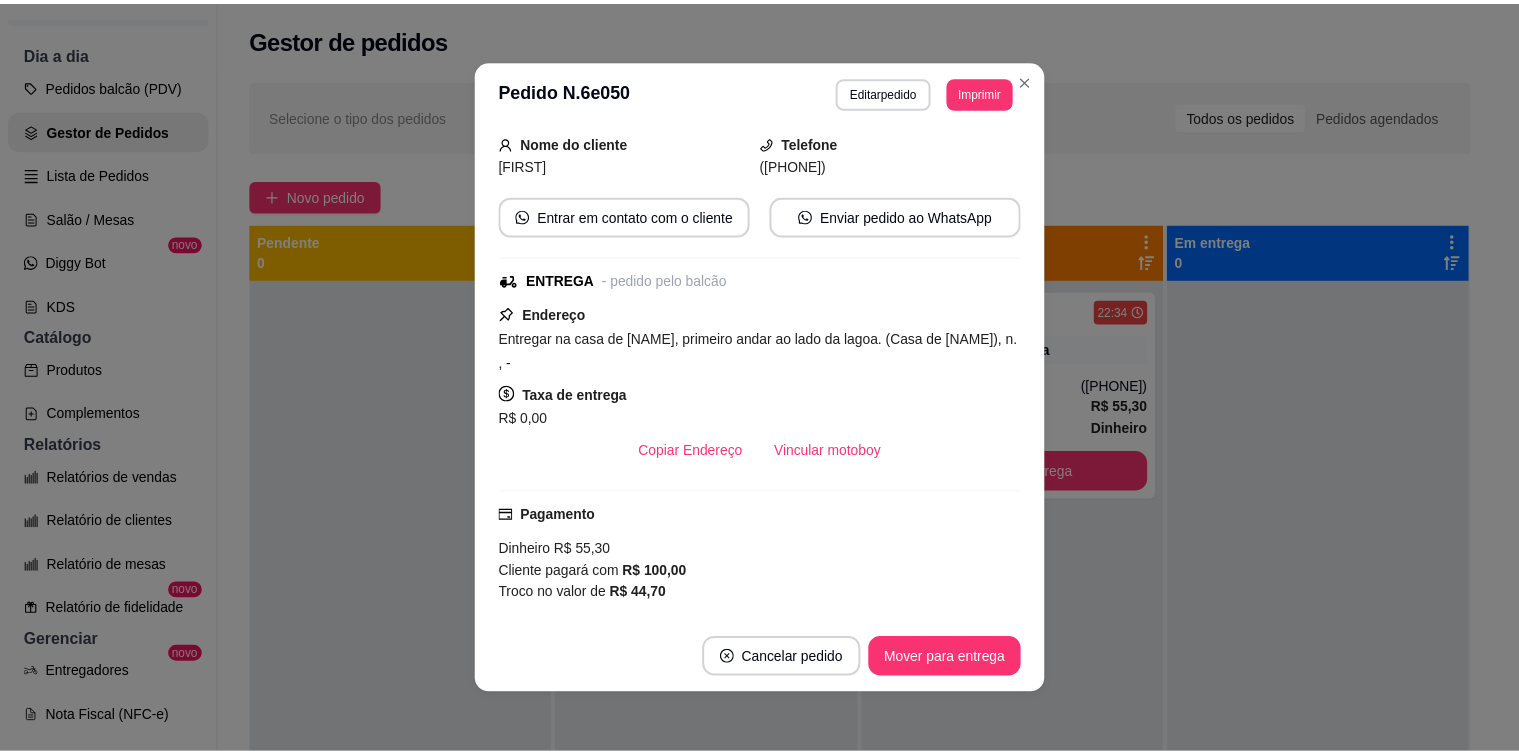 scroll, scrollTop: 500, scrollLeft: 0, axis: vertical 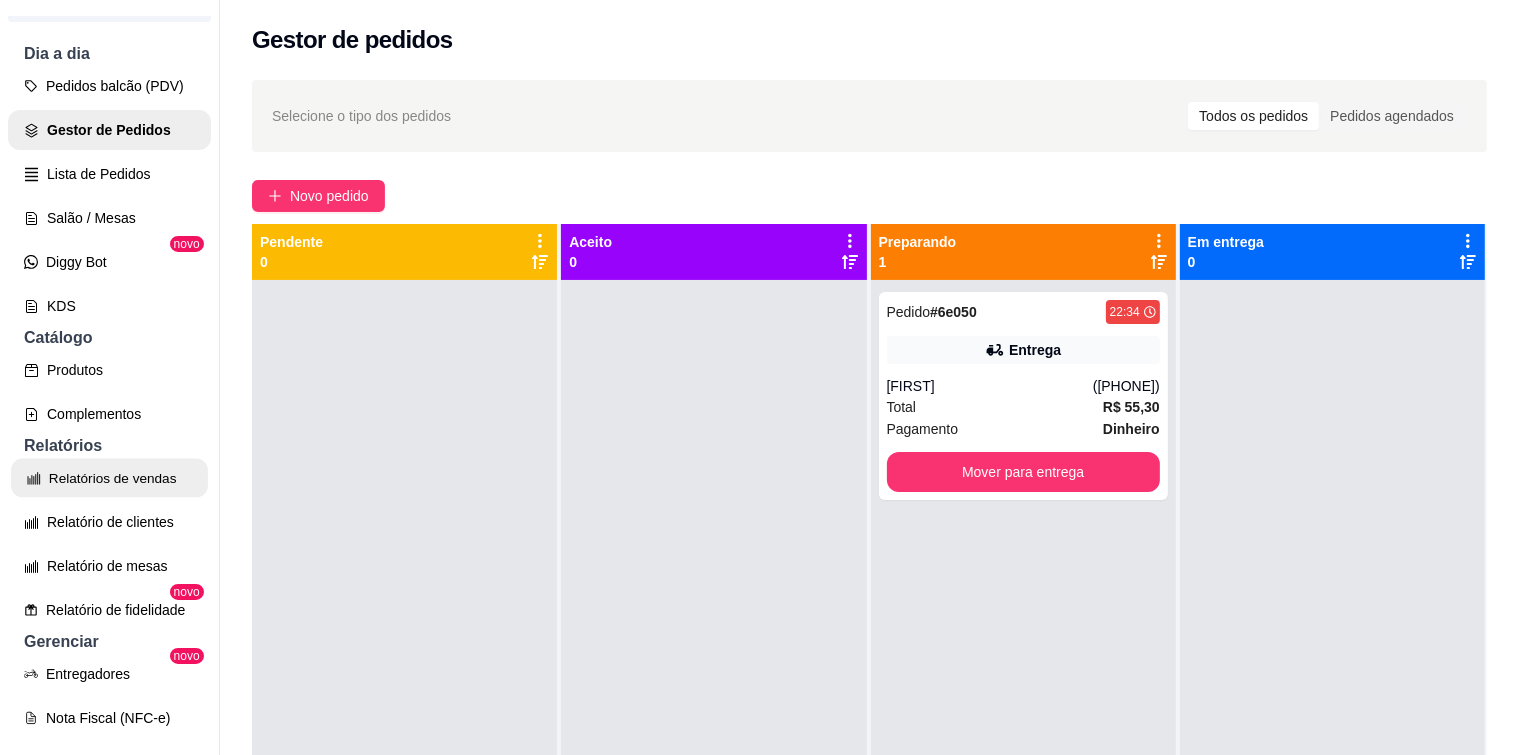 click on "Relatórios de vendas" at bounding box center (109, 478) 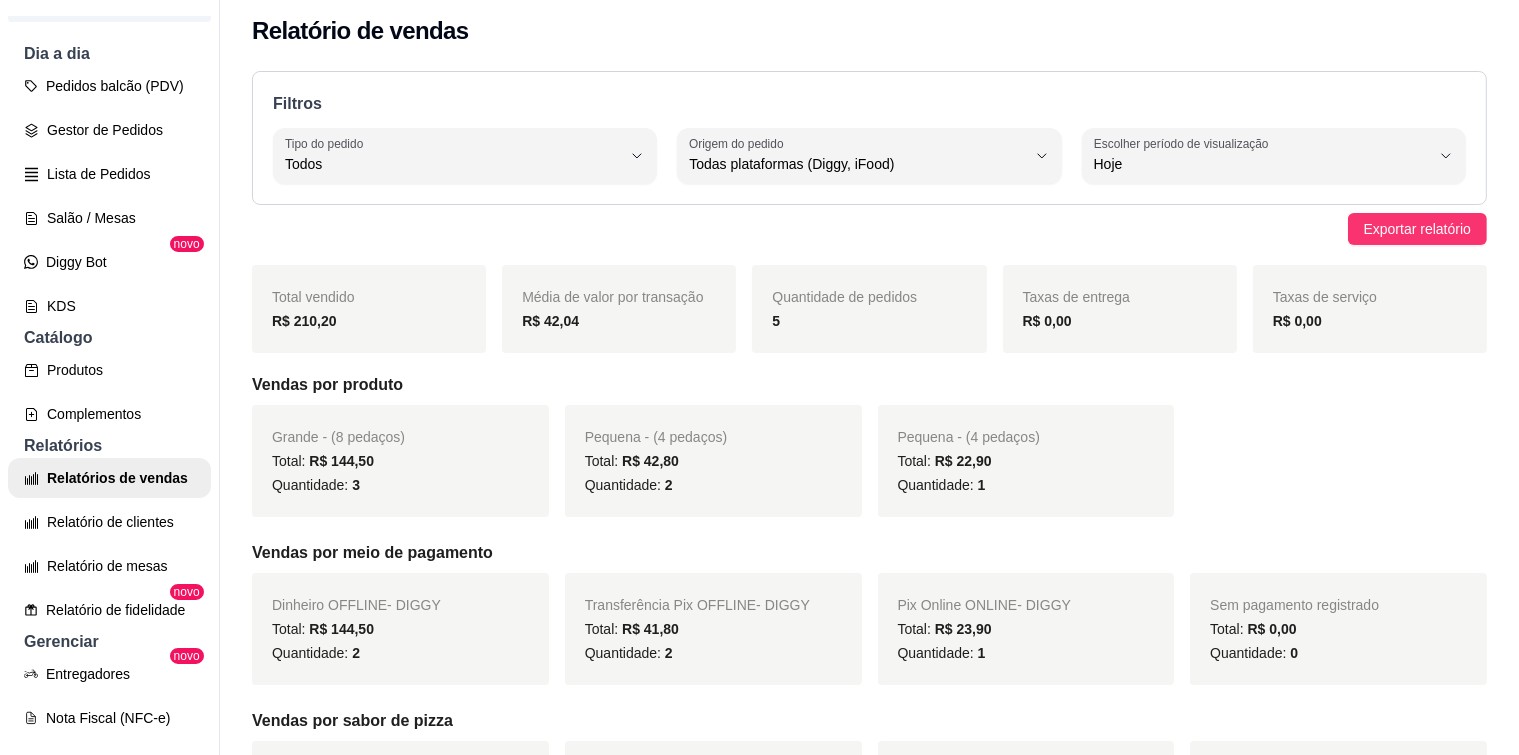 scroll, scrollTop: 0, scrollLeft: 0, axis: both 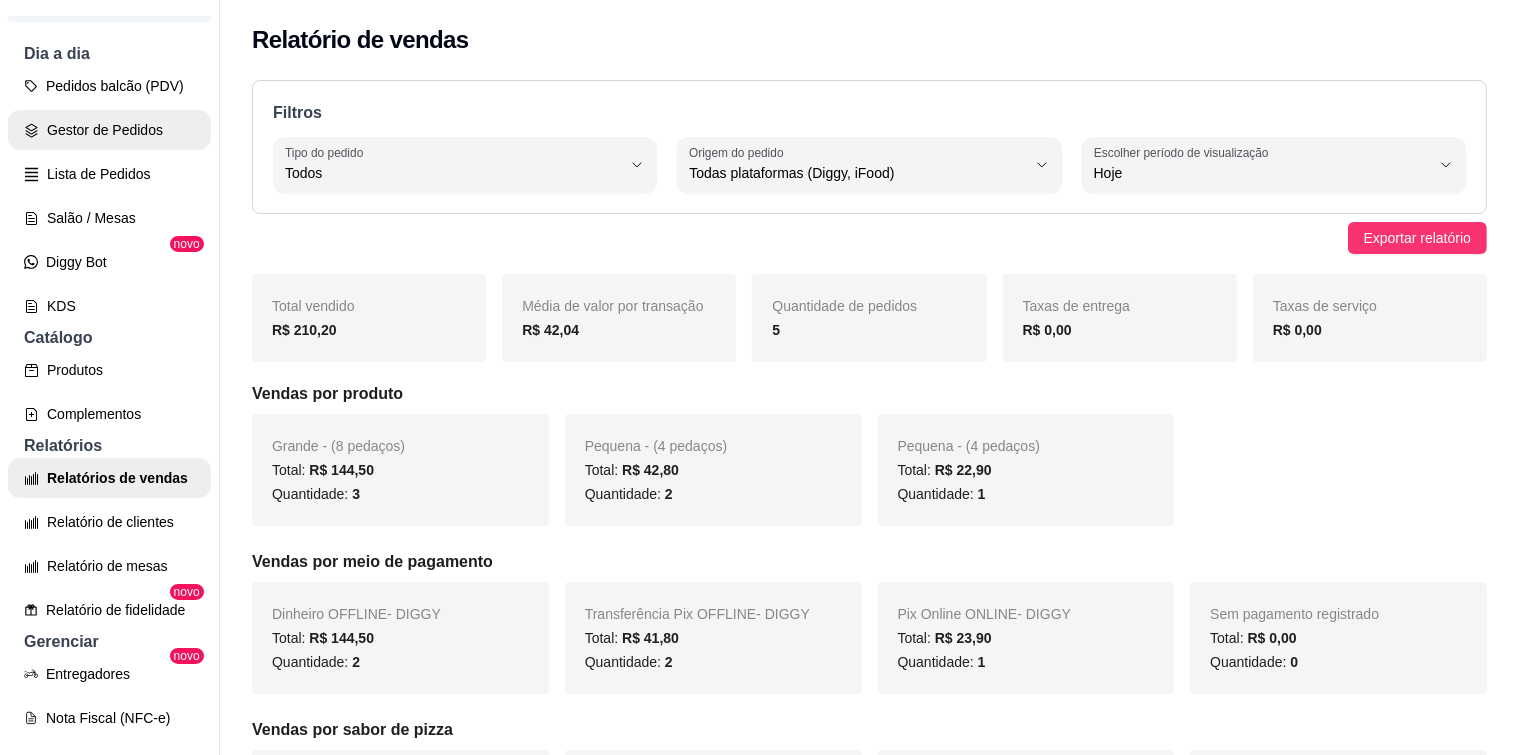 click on "Gestor de Pedidos" at bounding box center [109, 130] 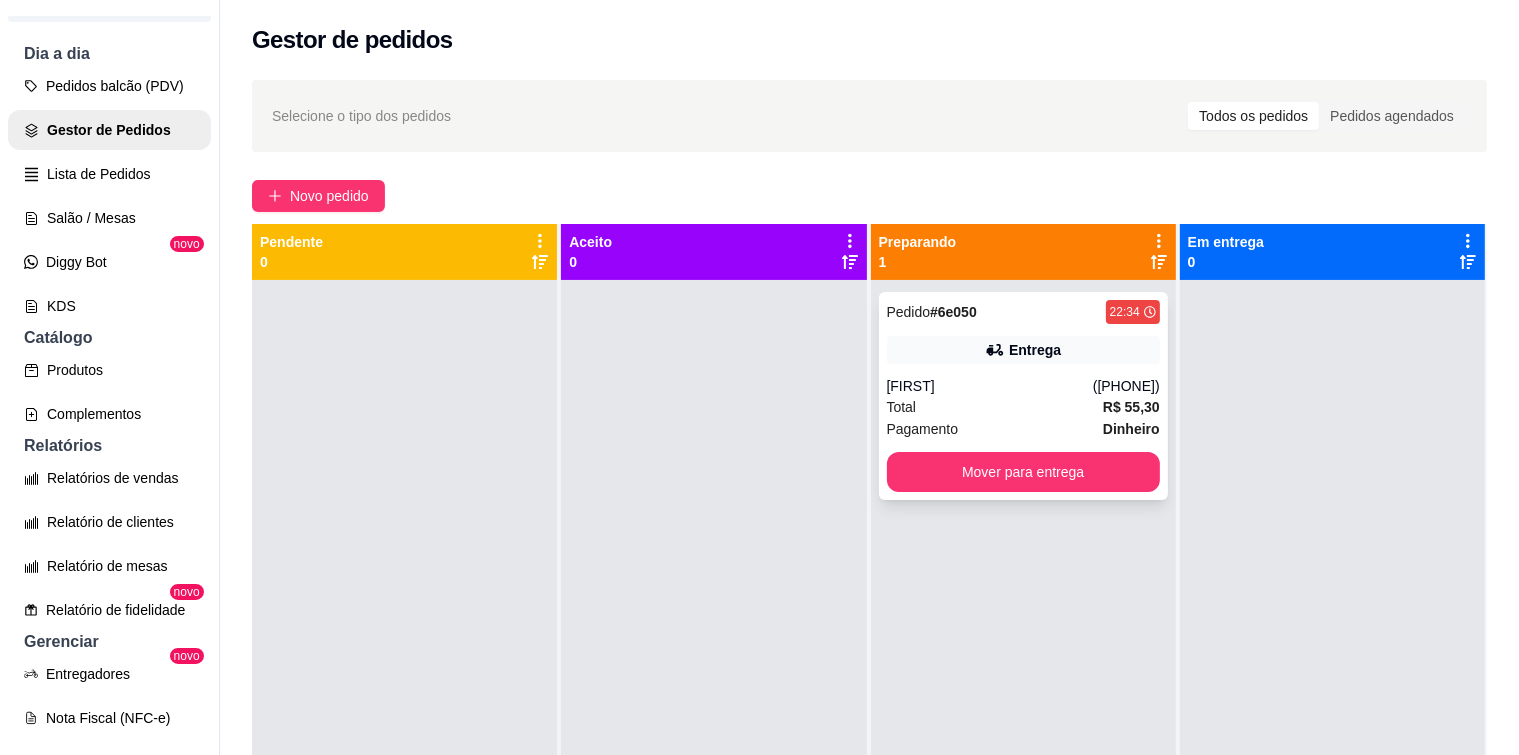 click on "Pedido # [ID] [TIME] Entrega [FIRST] ([PHONE]) Total R$ 55,30 Pagamento Dinheiro Mover para entrega" at bounding box center [1023, 396] 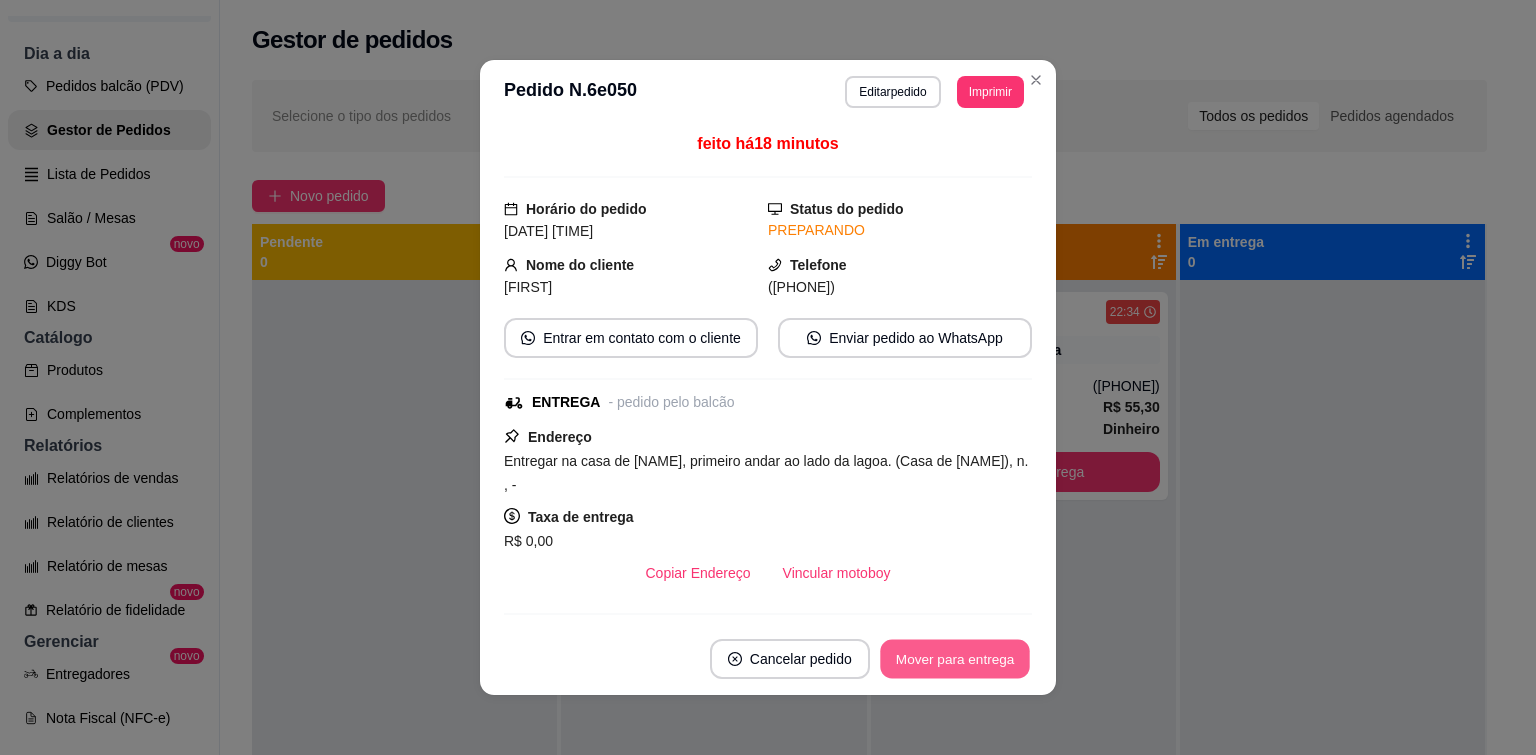 click on "Mover para entrega" at bounding box center [955, 659] 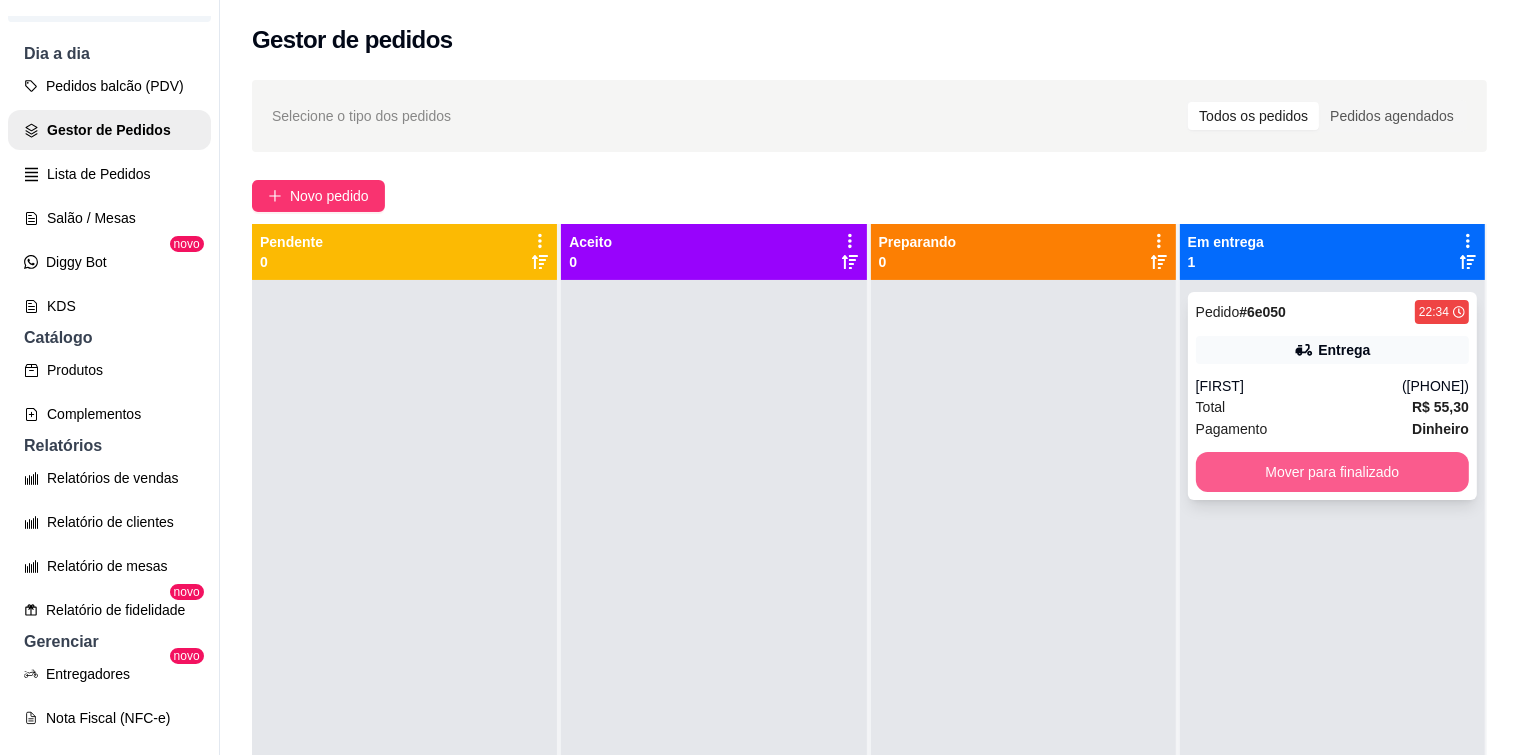 click on "Mover para finalizado" at bounding box center [1332, 472] 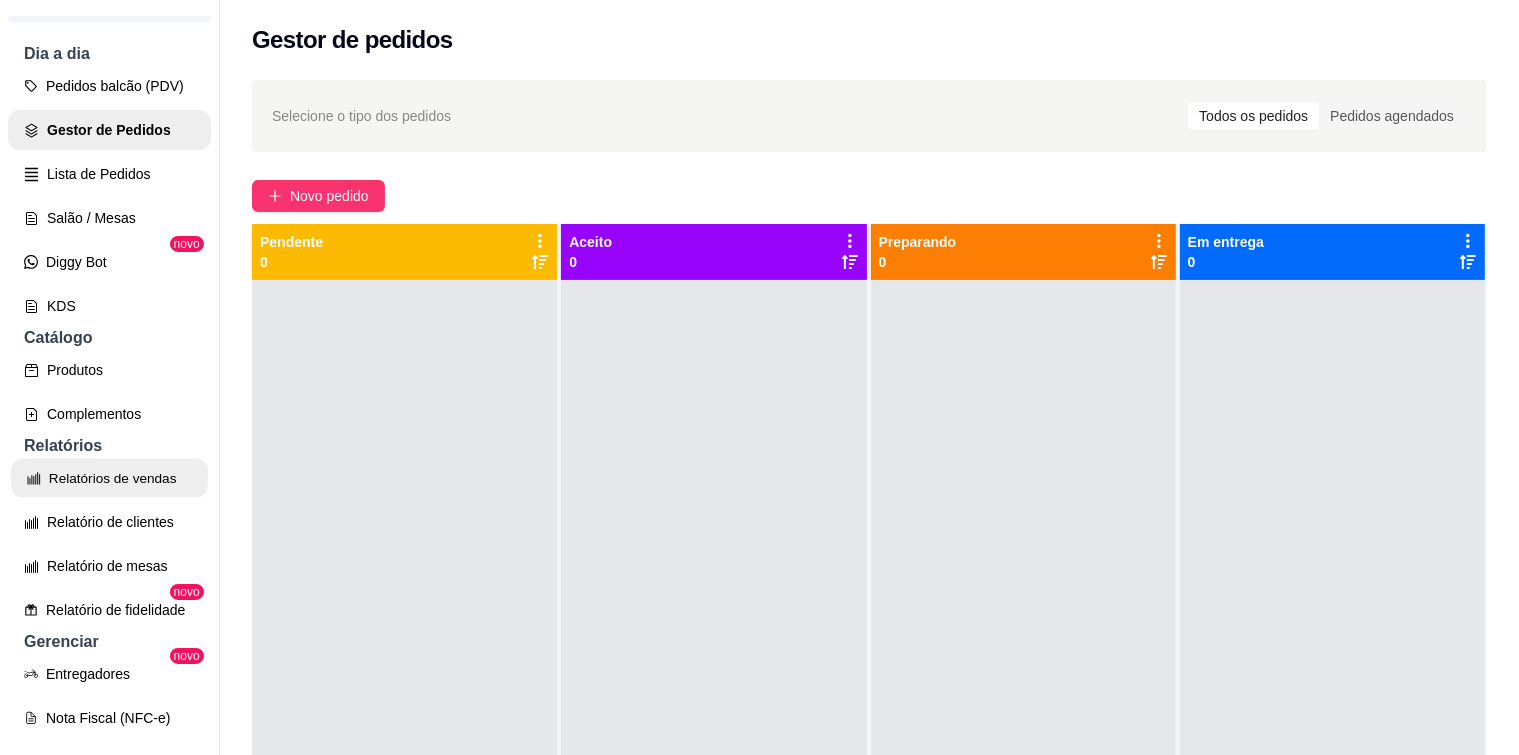 click on "Relatórios de vendas" at bounding box center (109, 478) 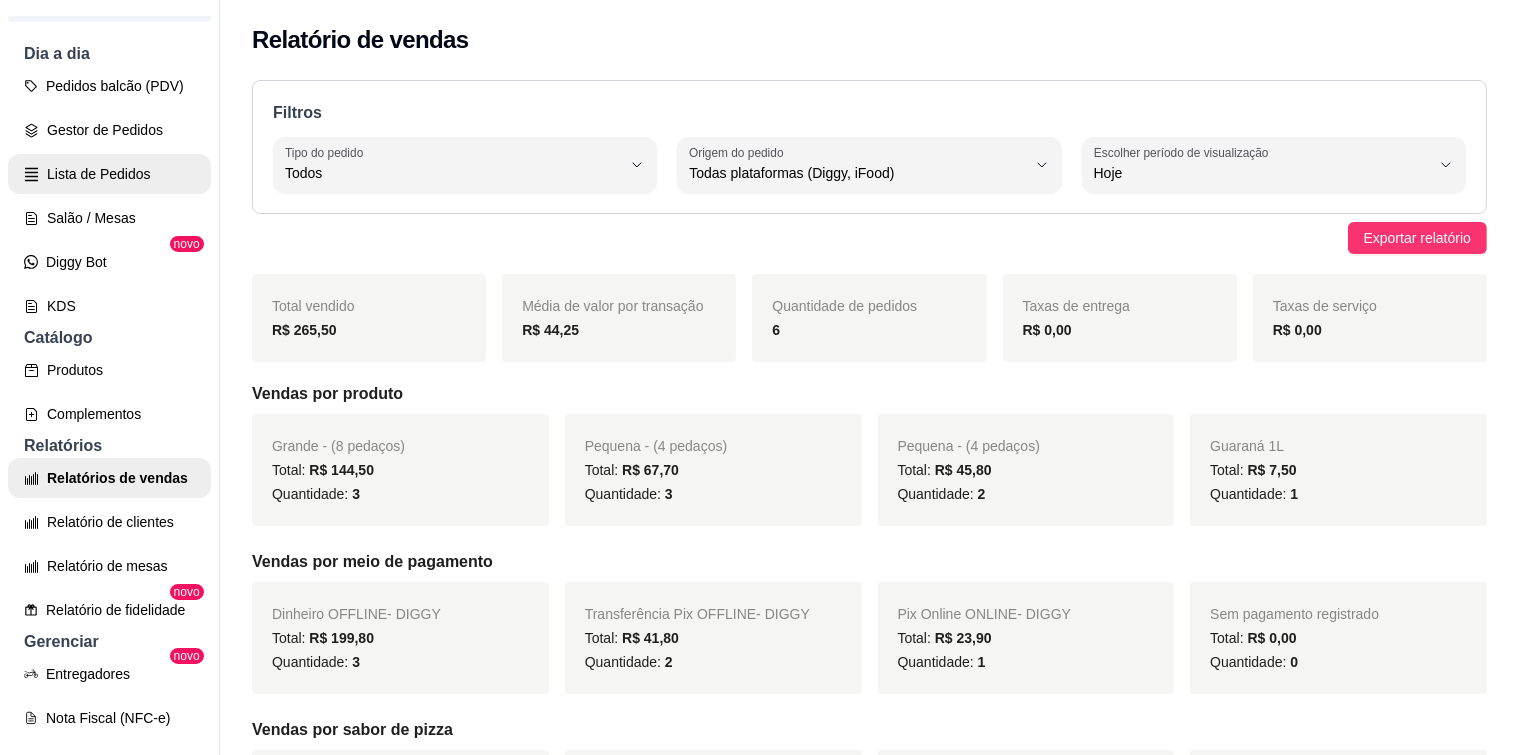 click on "Lista de Pedidos" at bounding box center (109, 174) 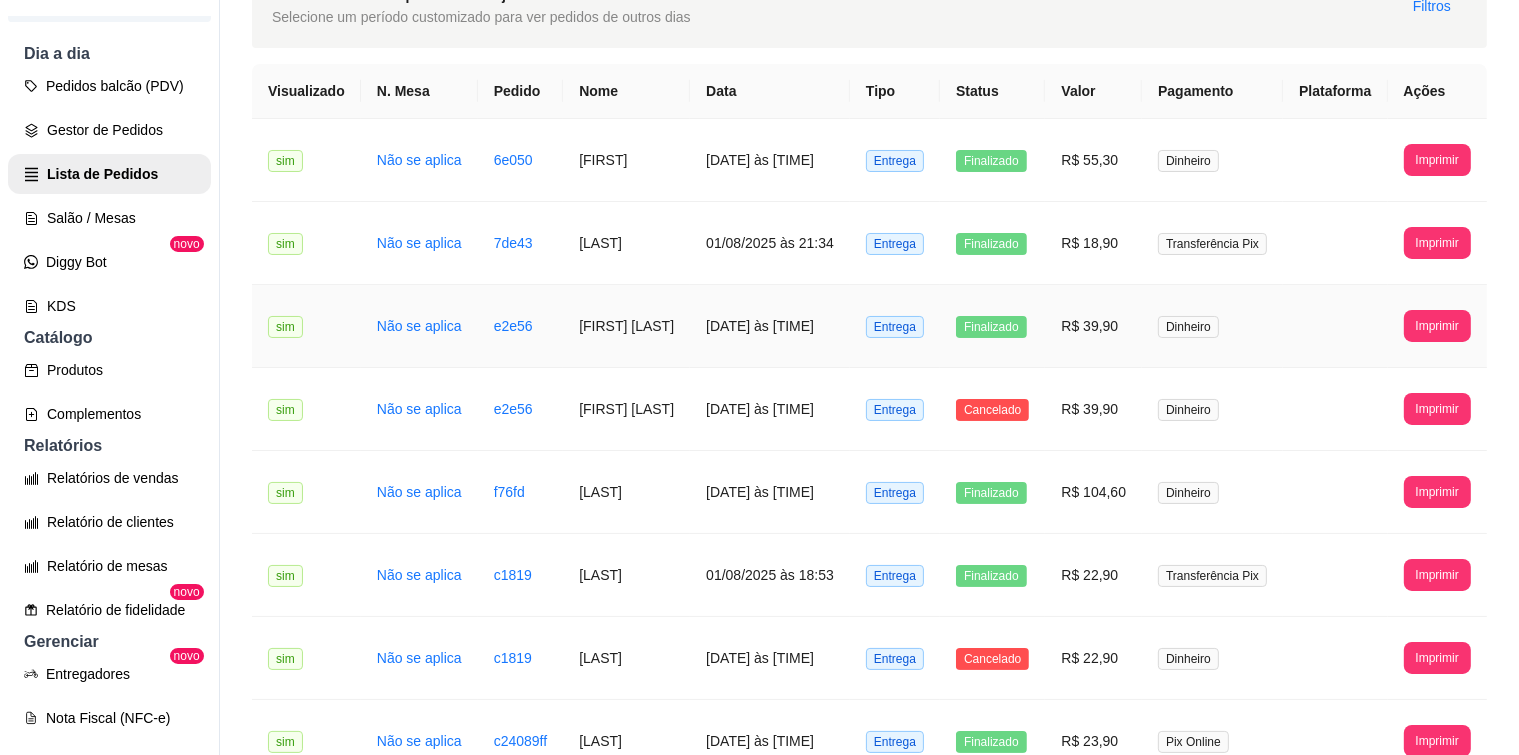 scroll, scrollTop: 0, scrollLeft: 0, axis: both 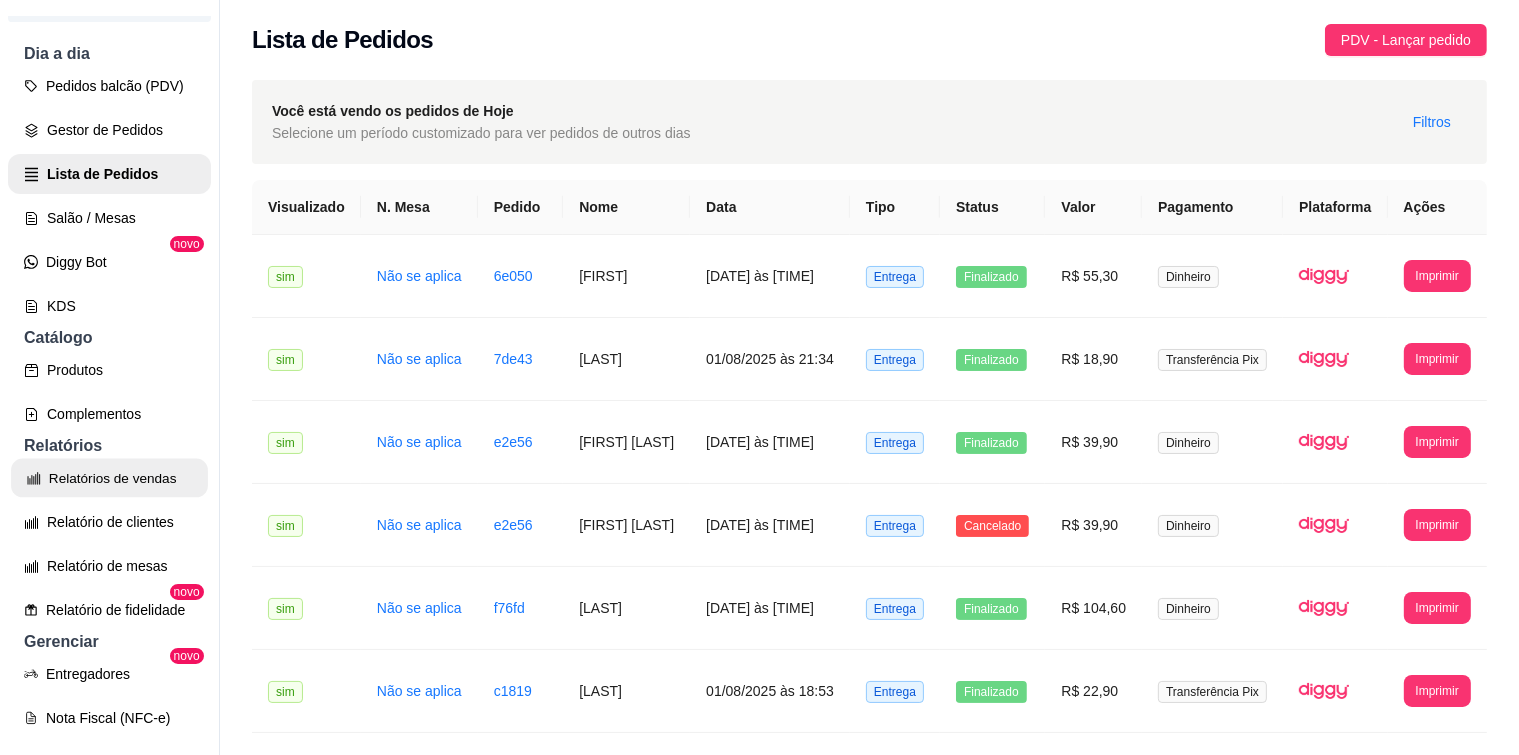 click on "Relatórios de vendas" at bounding box center [109, 478] 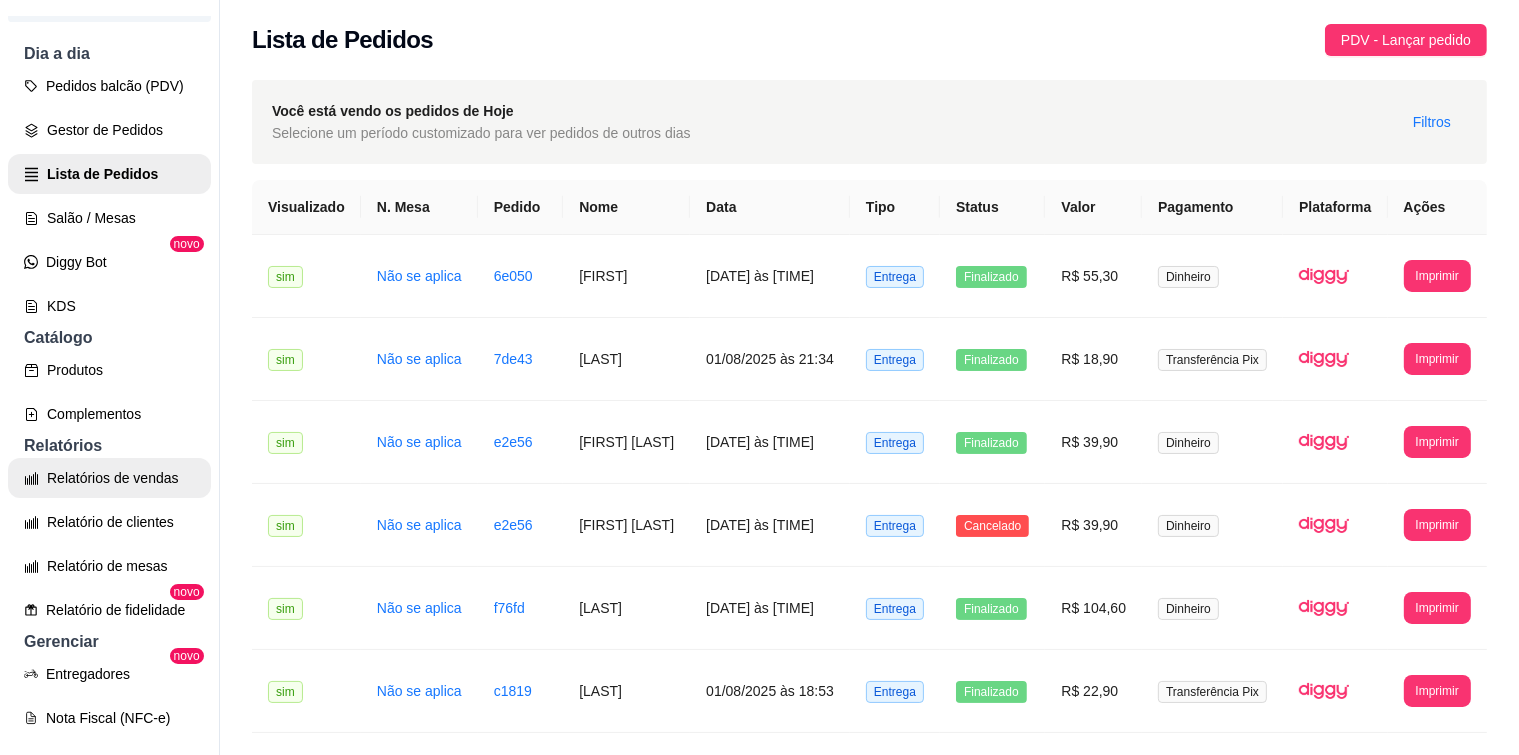 select on "ALL" 